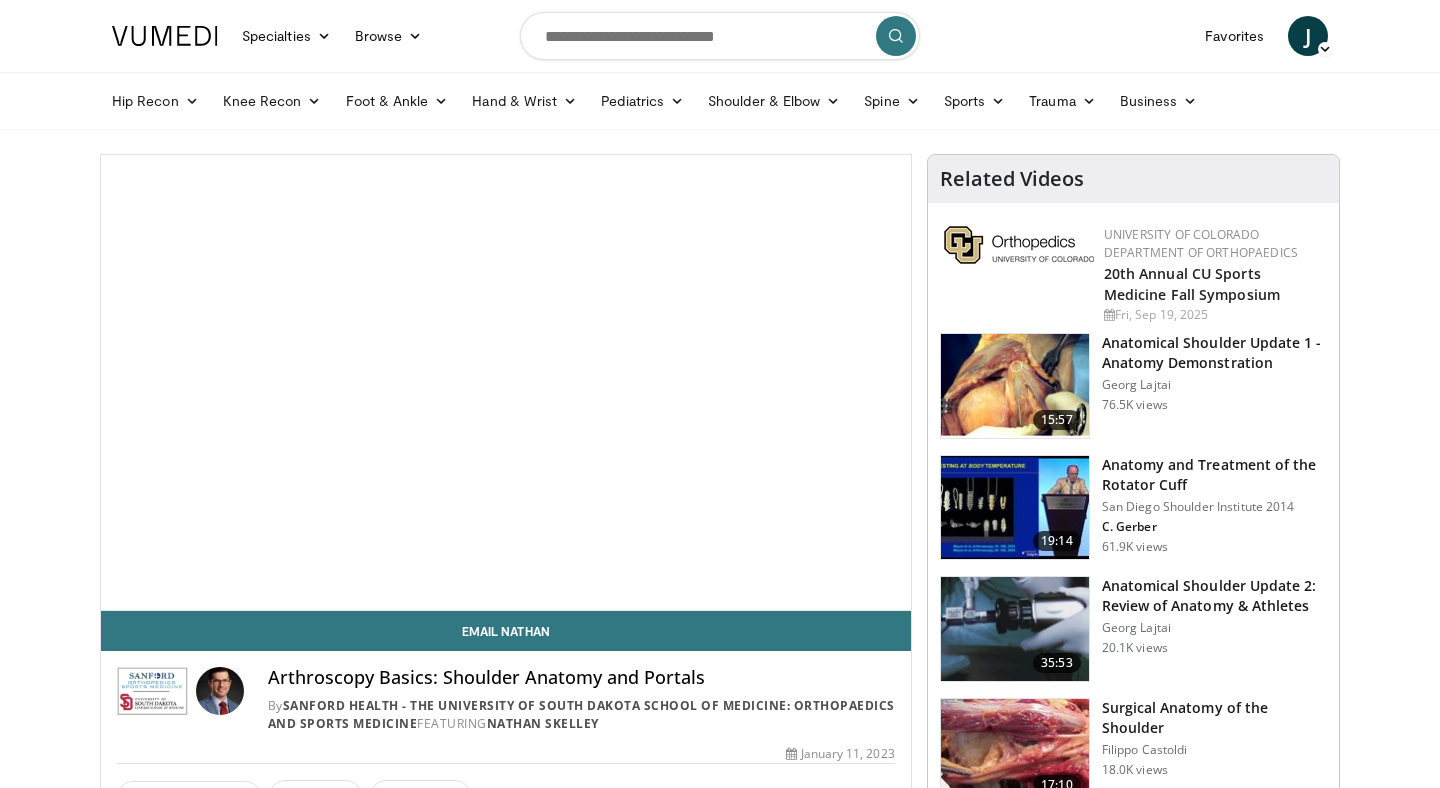 scroll, scrollTop: 0, scrollLeft: 0, axis: both 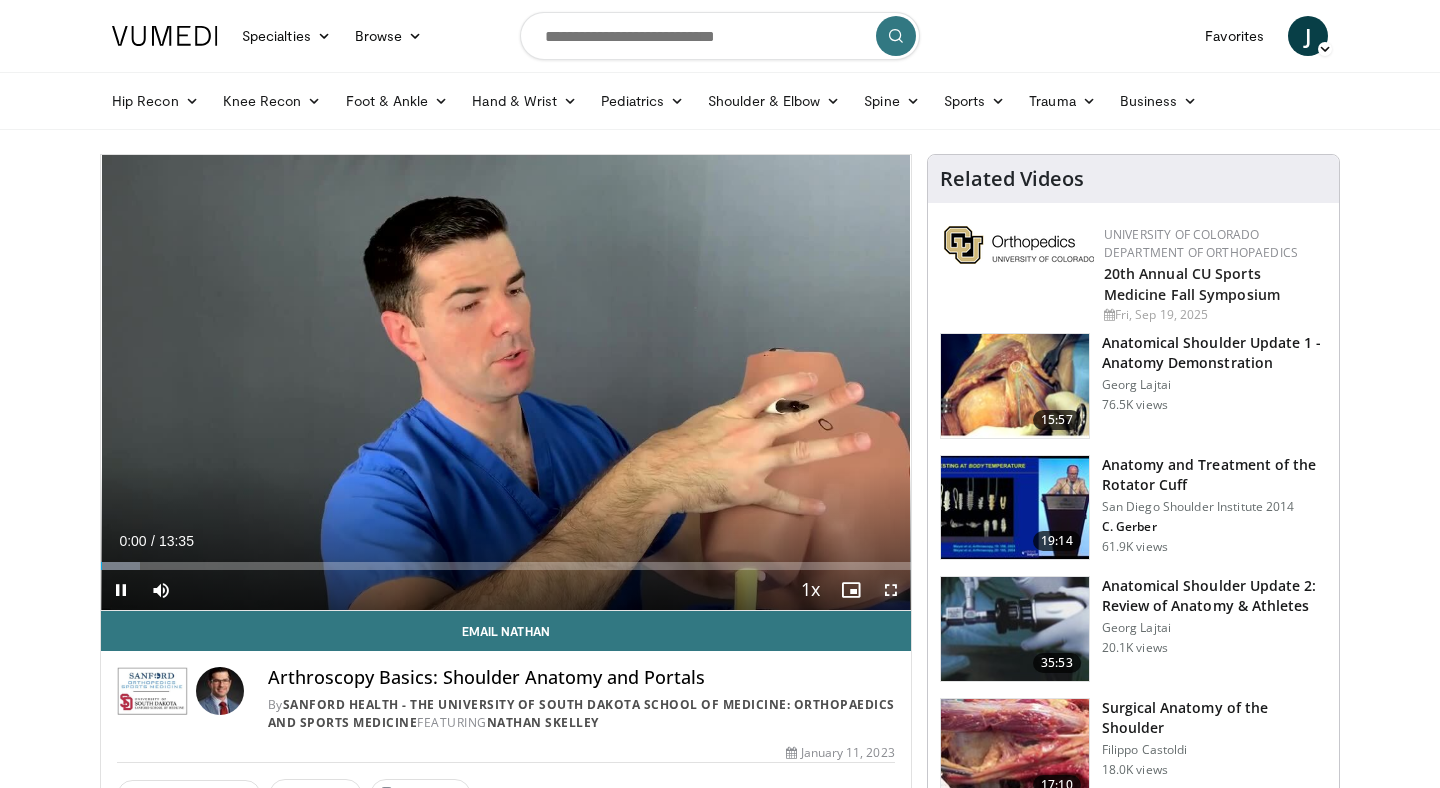 click at bounding box center [891, 590] 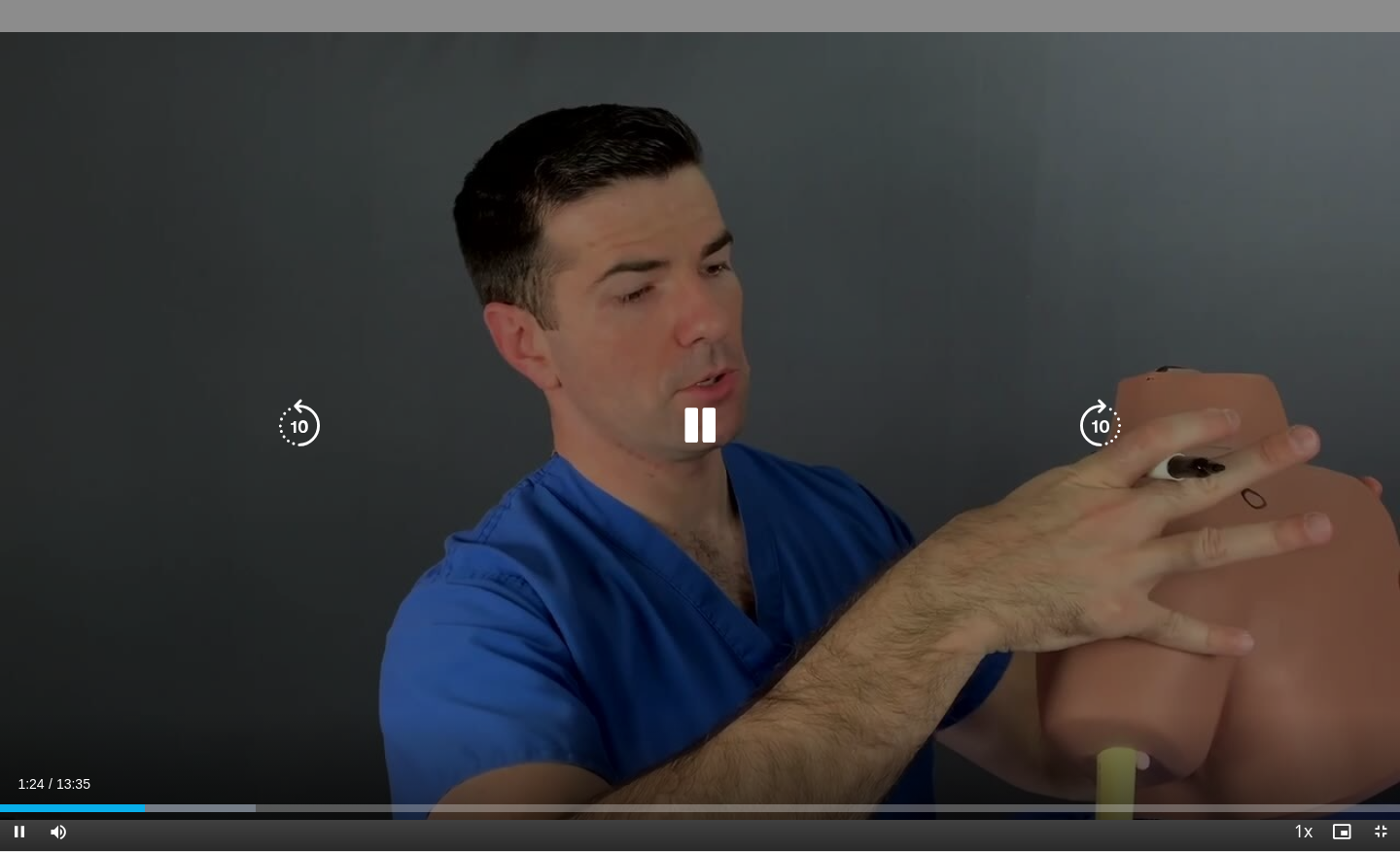 click on "10 seconds
Tap to unmute" at bounding box center (700, 425) 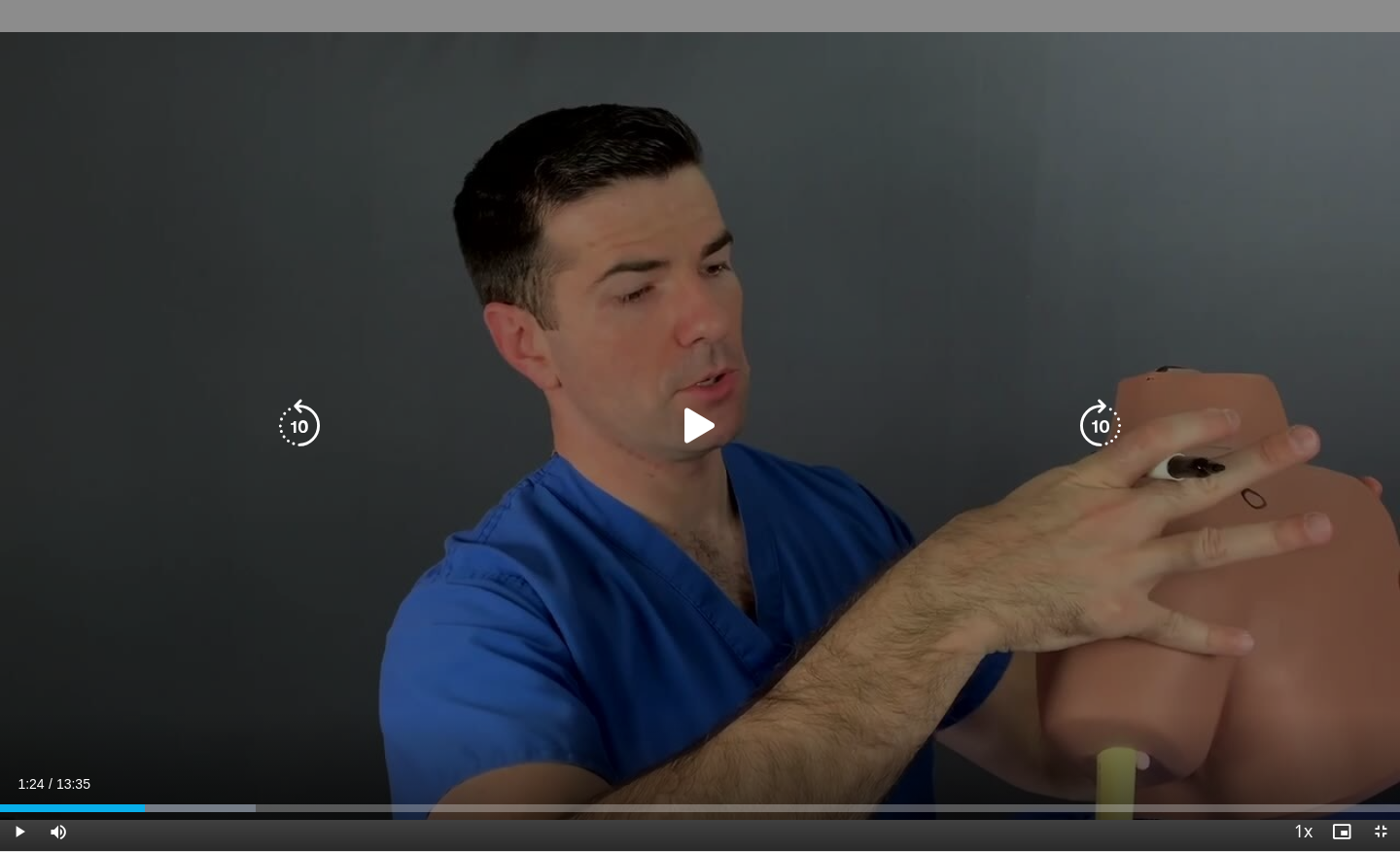 click on "10 seconds
Tap to unmute" at bounding box center (700, 425) 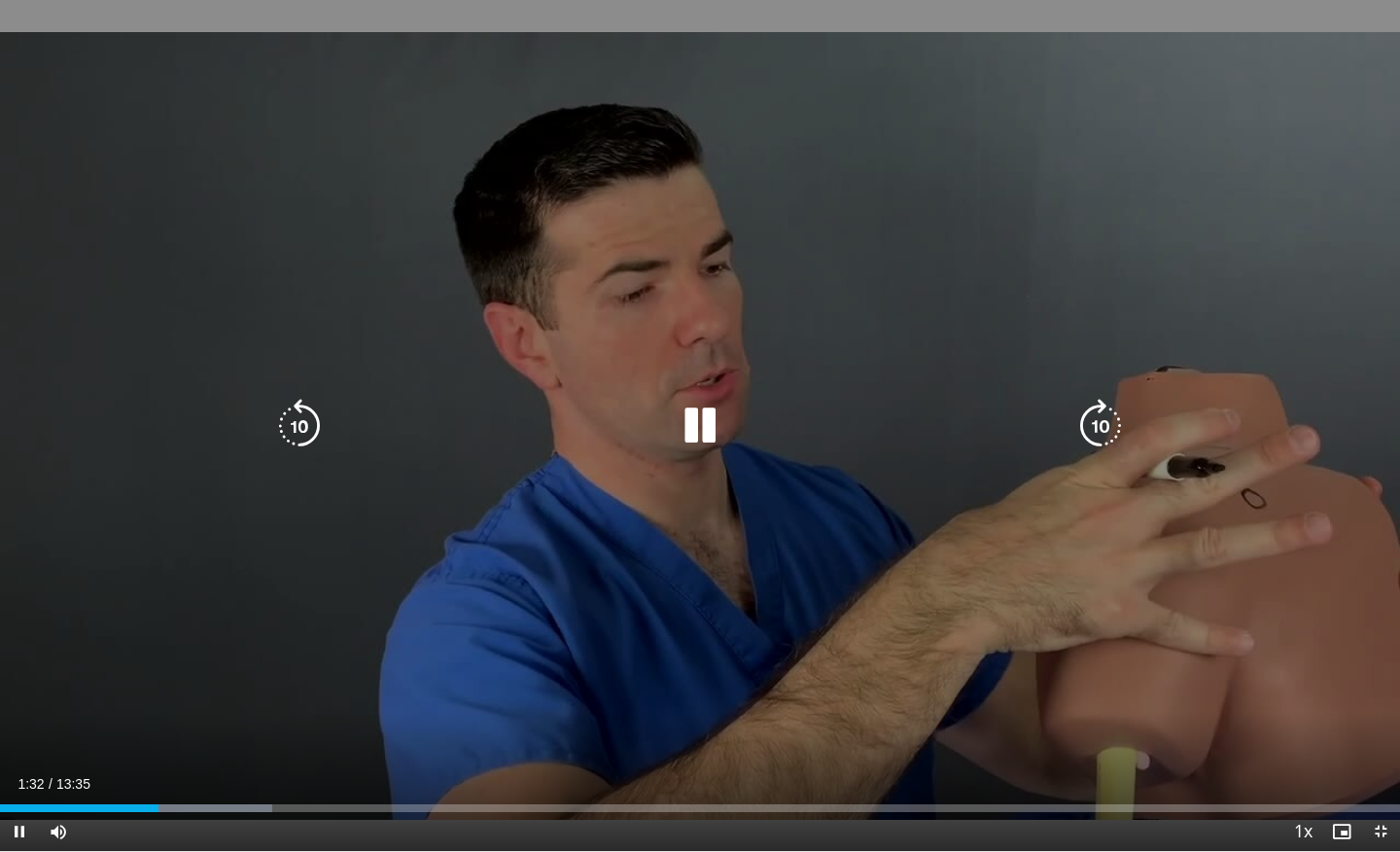 click on "10 seconds
Tap to unmute" at bounding box center [700, 425] 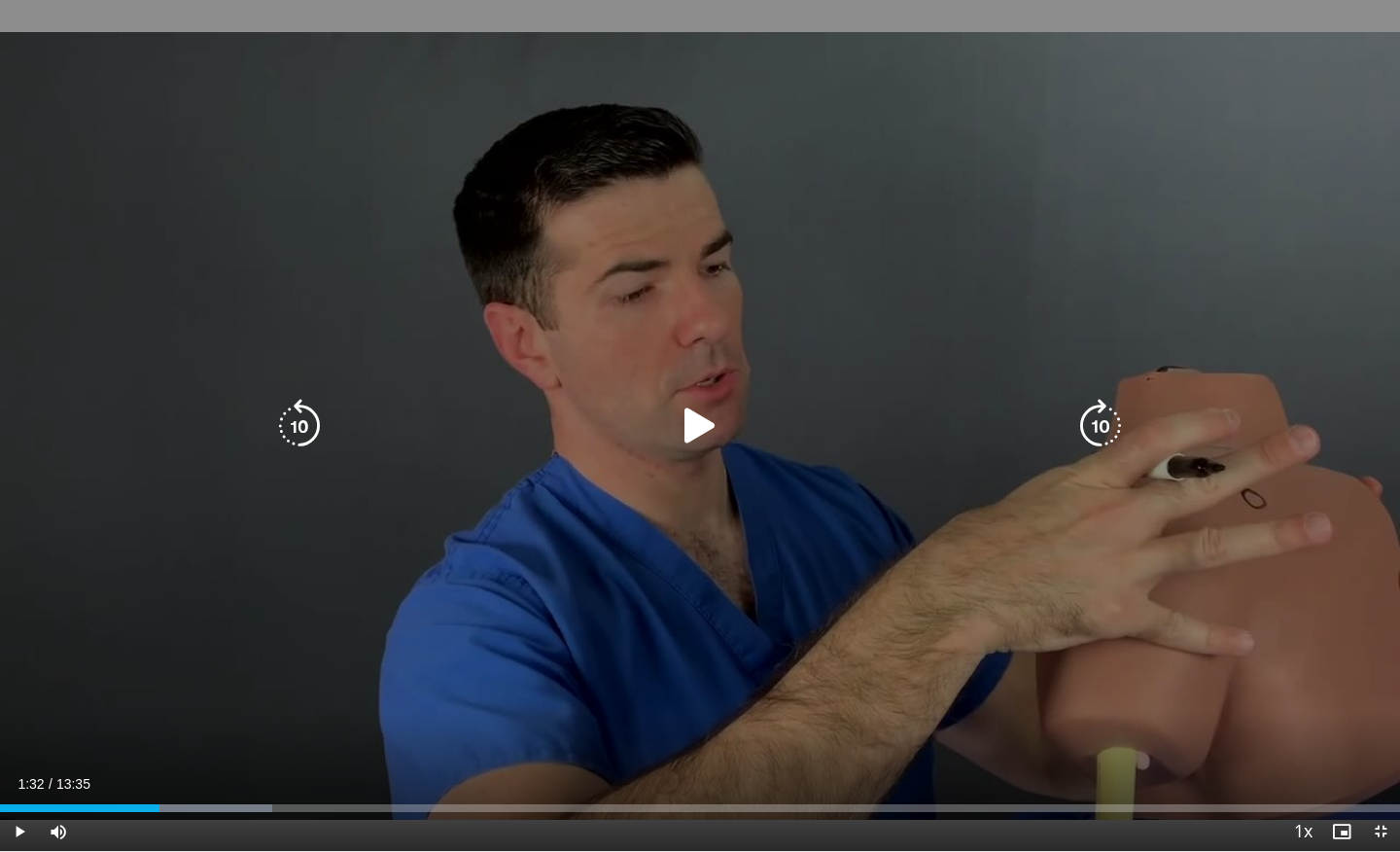click at bounding box center (700, 426) 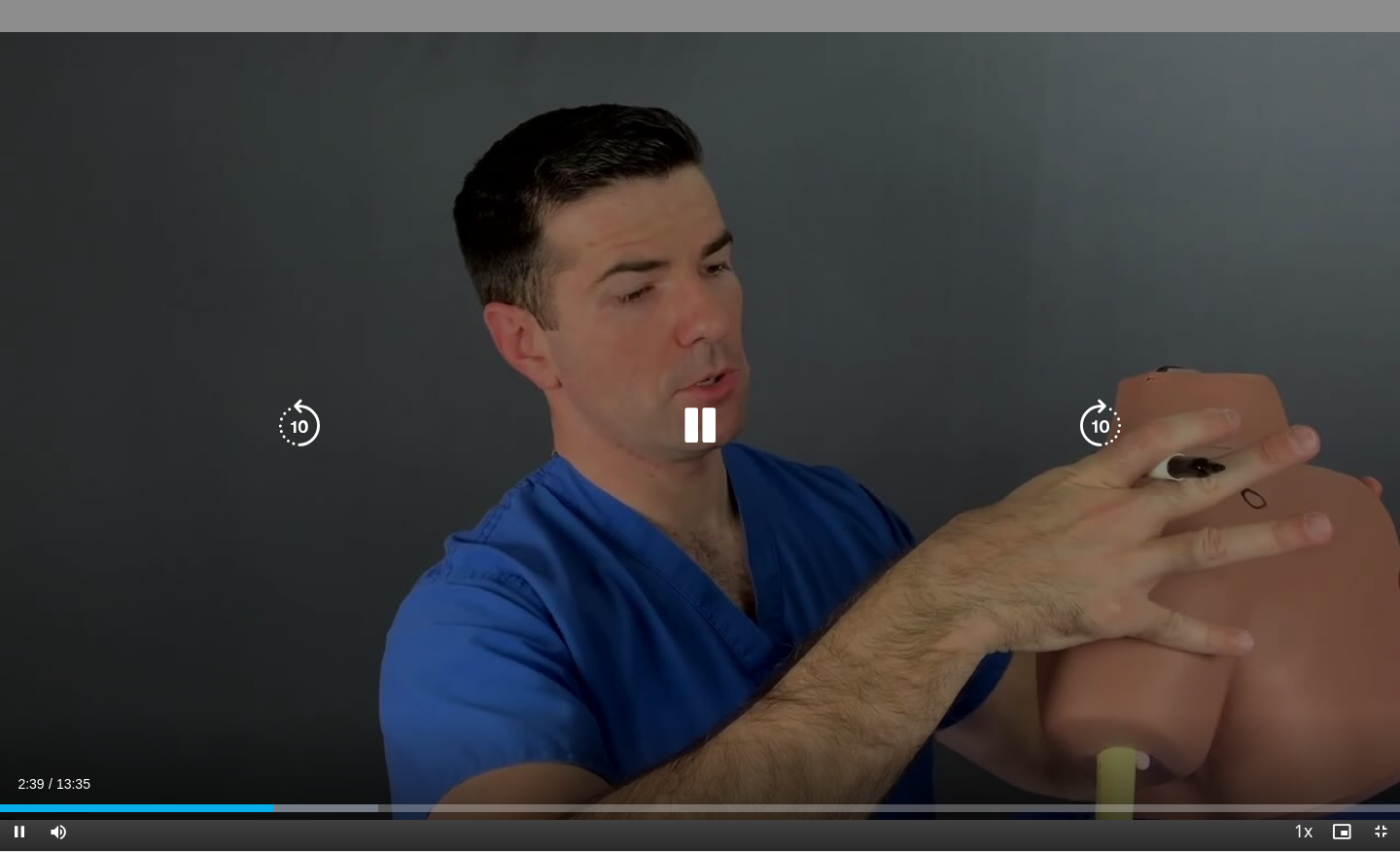 click at bounding box center [700, 426] 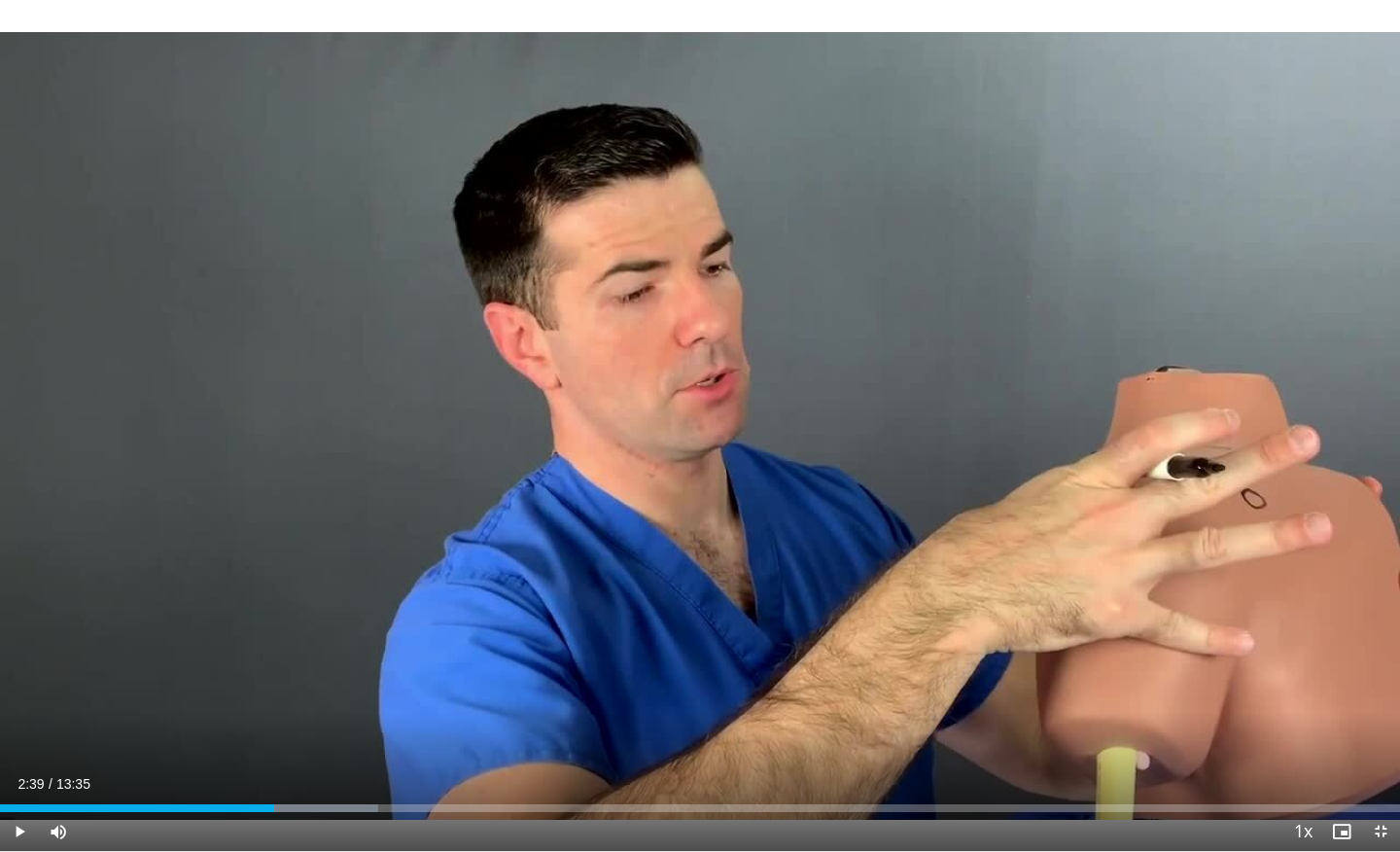 click on "10 seconds
Tap to unmute" at bounding box center [700, 425] 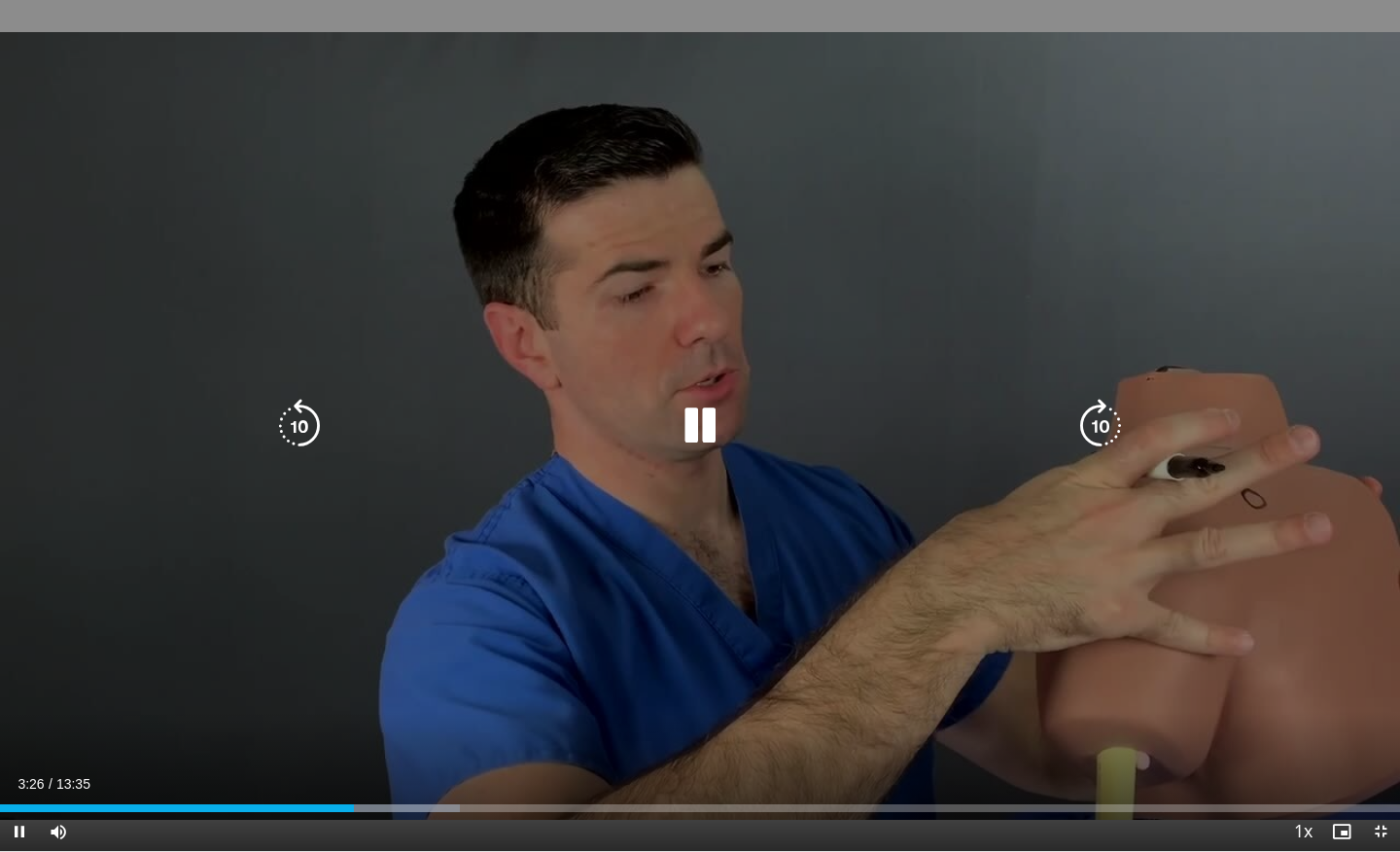 click at bounding box center (700, 426) 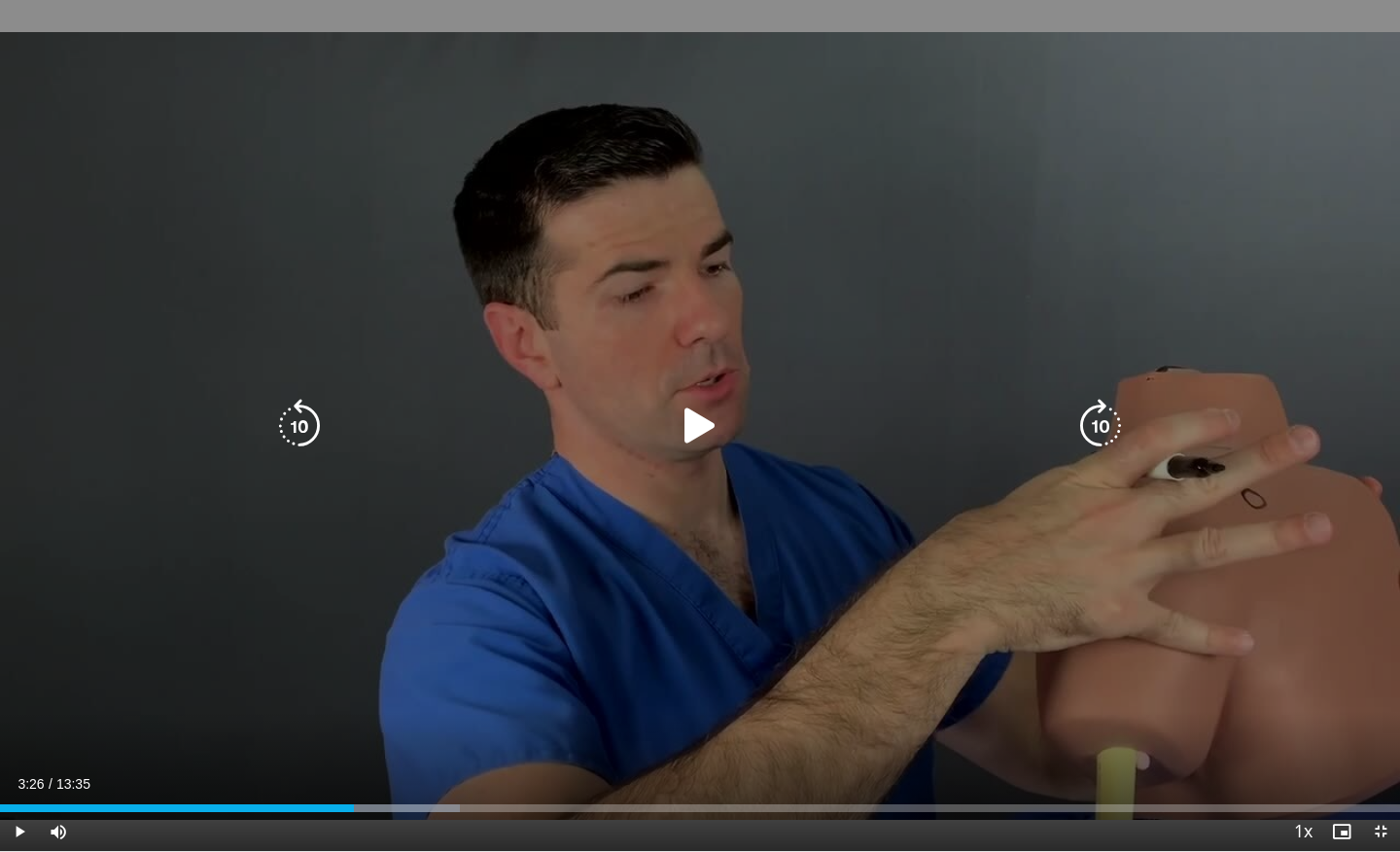 click on "10 seconds
Tap to unmute" at bounding box center [700, 425] 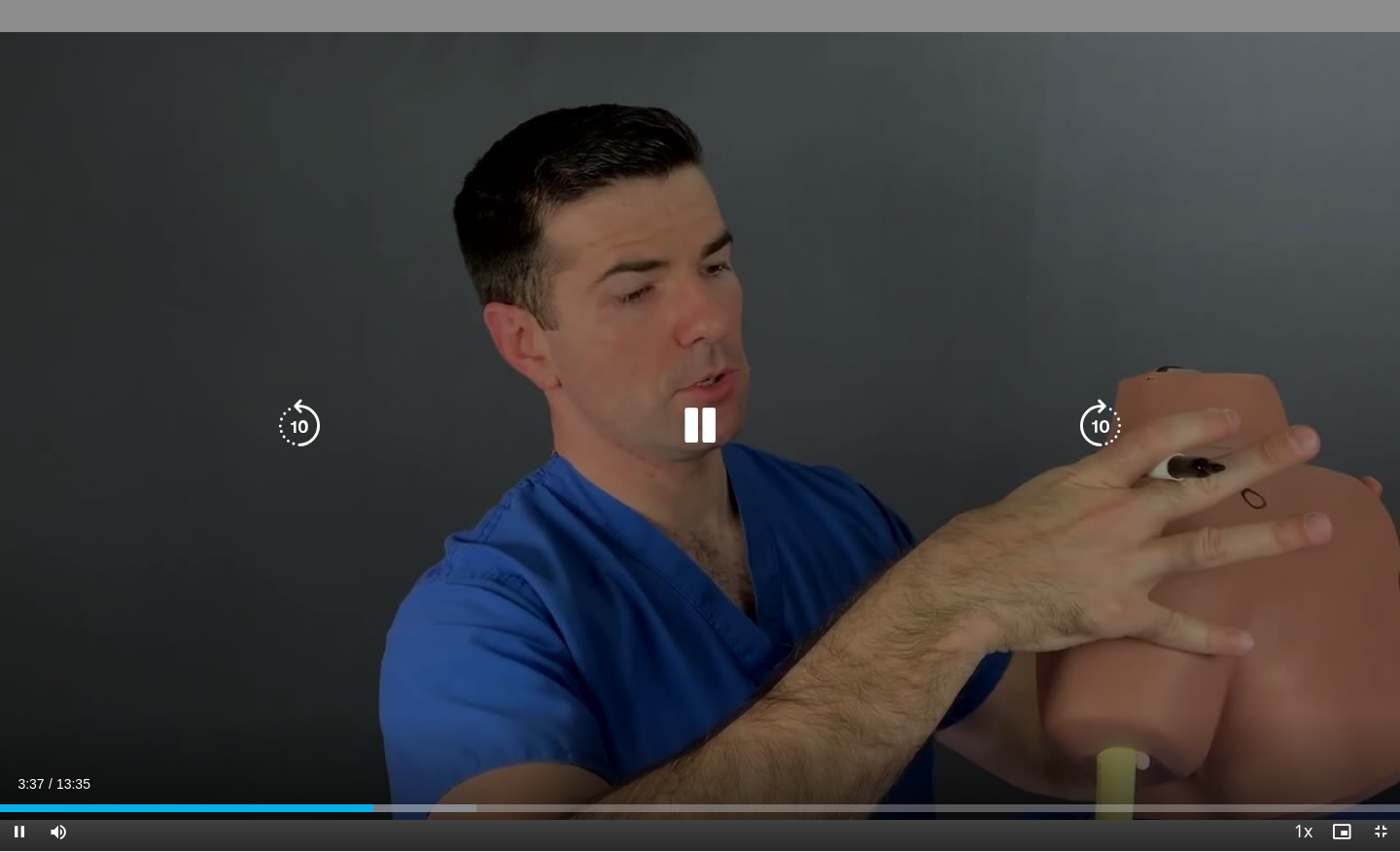 click on "10 seconds
Tap to unmute" at bounding box center [700, 425] 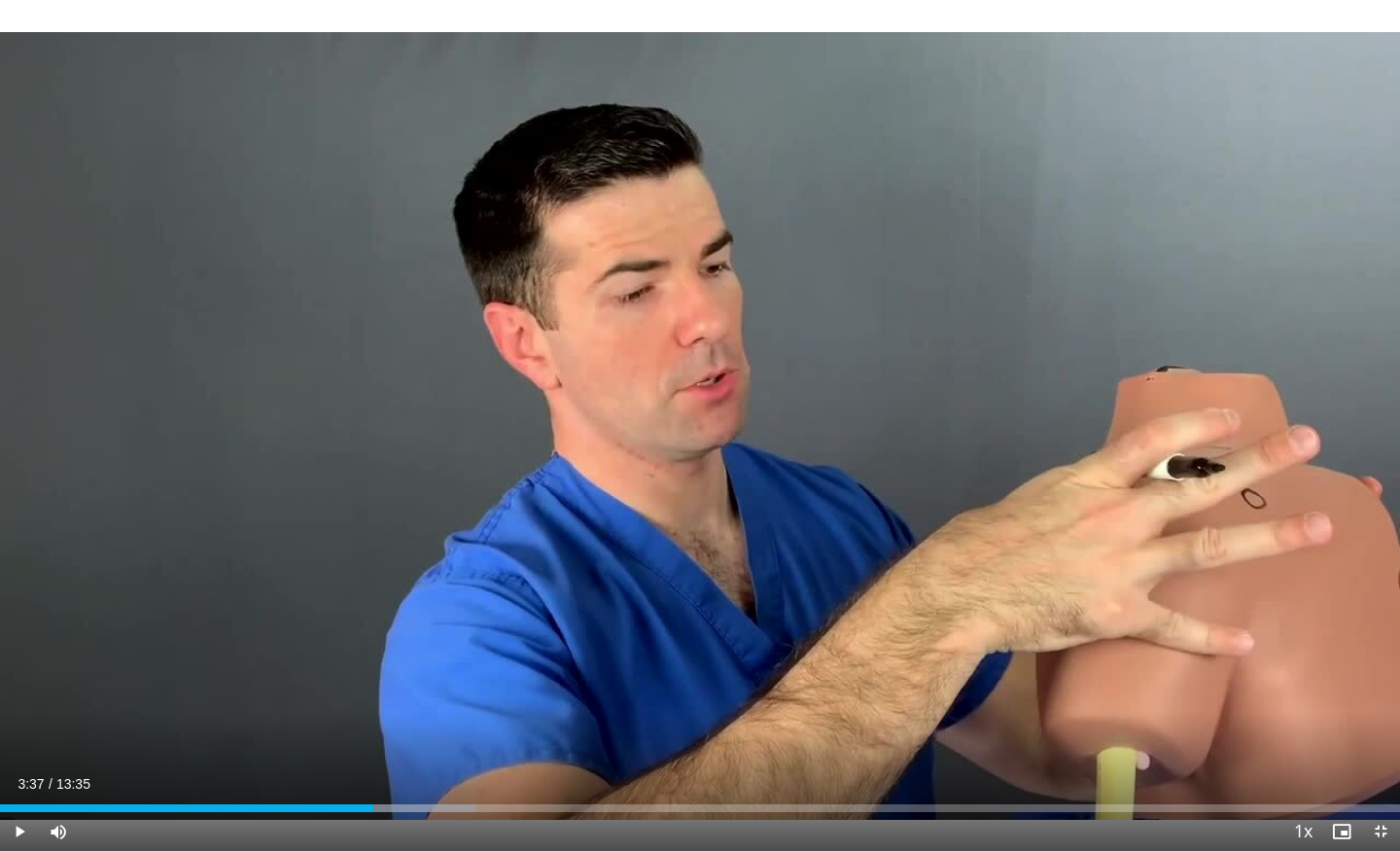 click on "10 seconds
Tap to unmute" at bounding box center [700, 425] 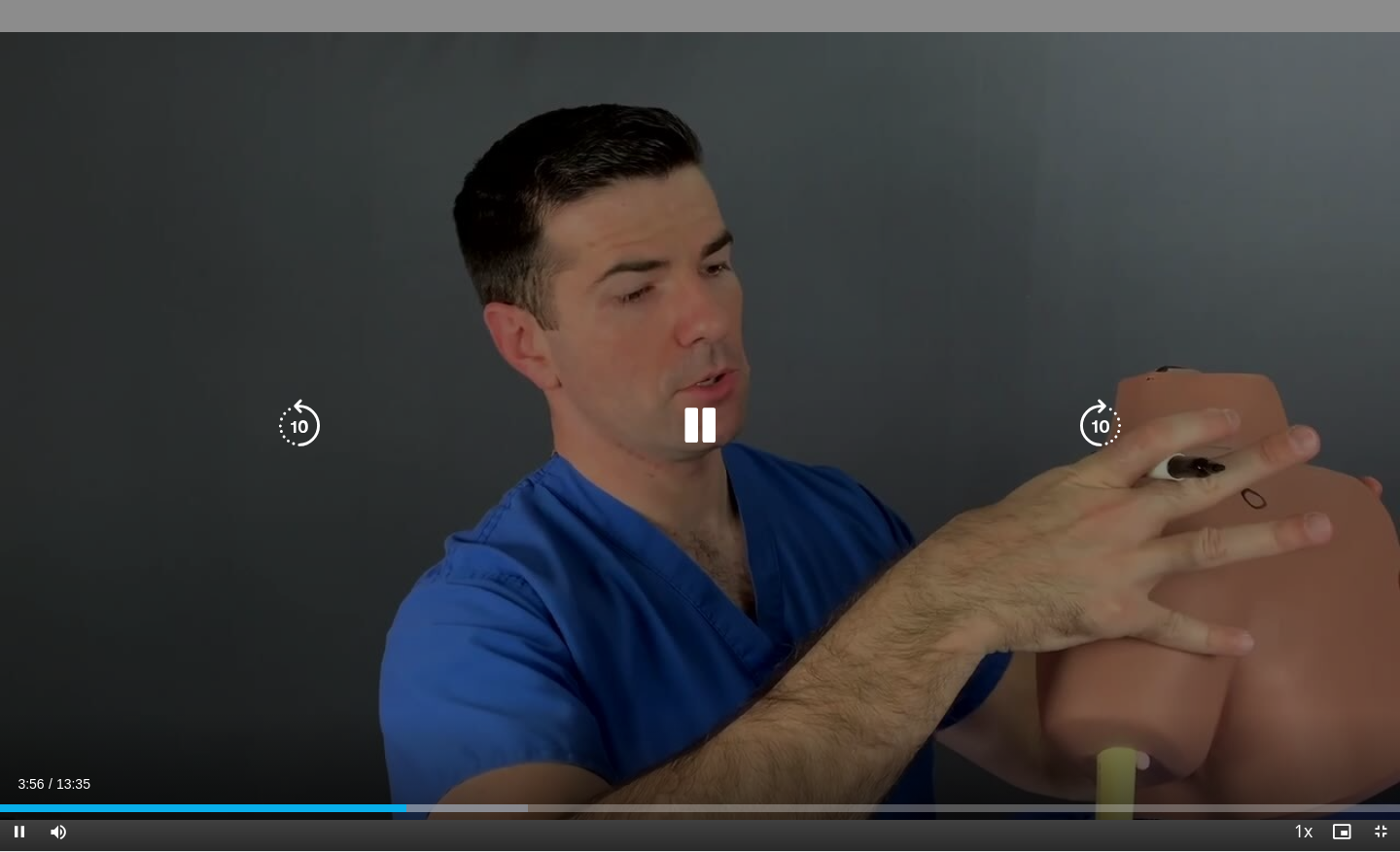 click on "10 seconds
Tap to unmute" at bounding box center (700, 425) 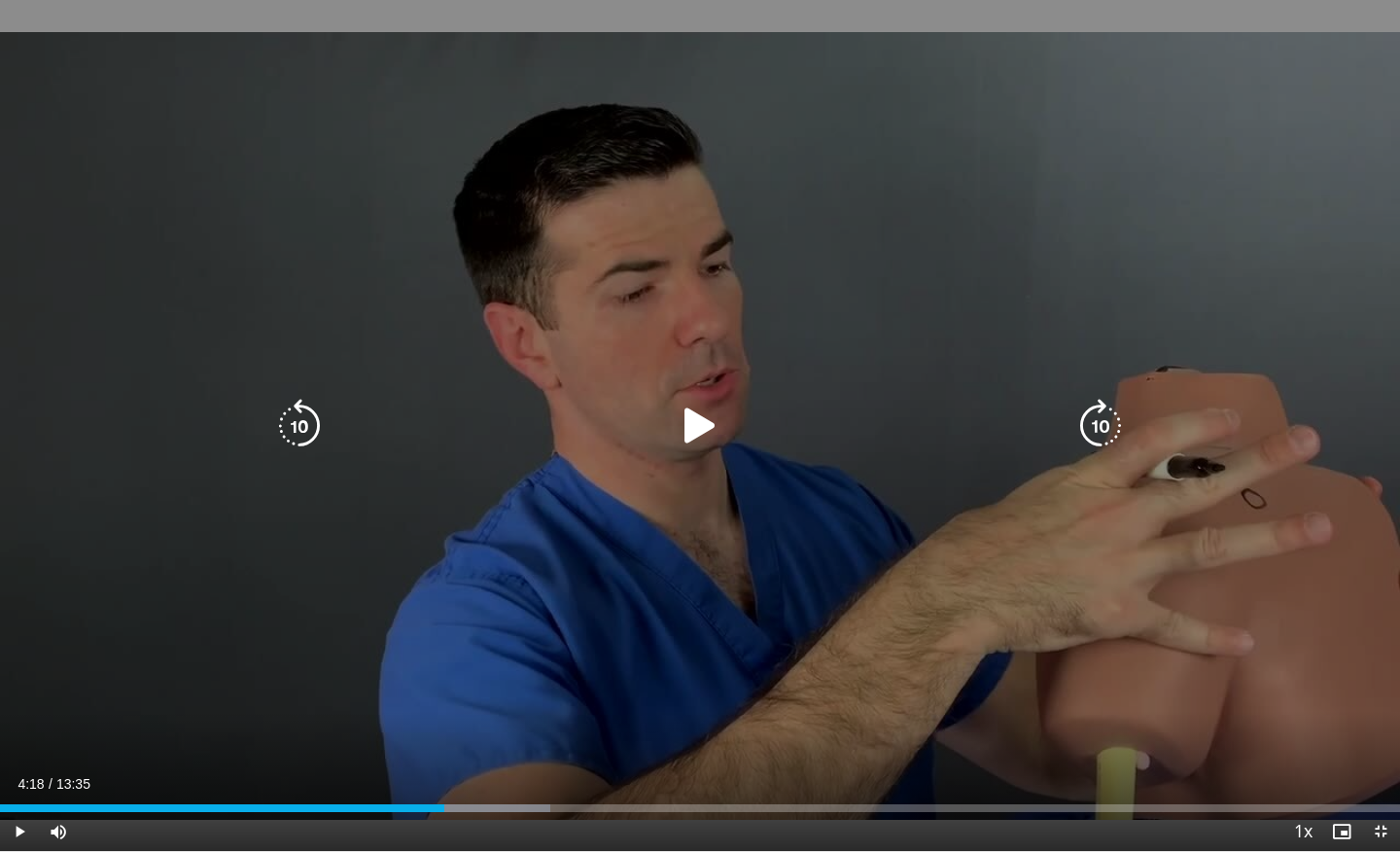 click on "10 seconds
Tap to unmute" at bounding box center [700, 425] 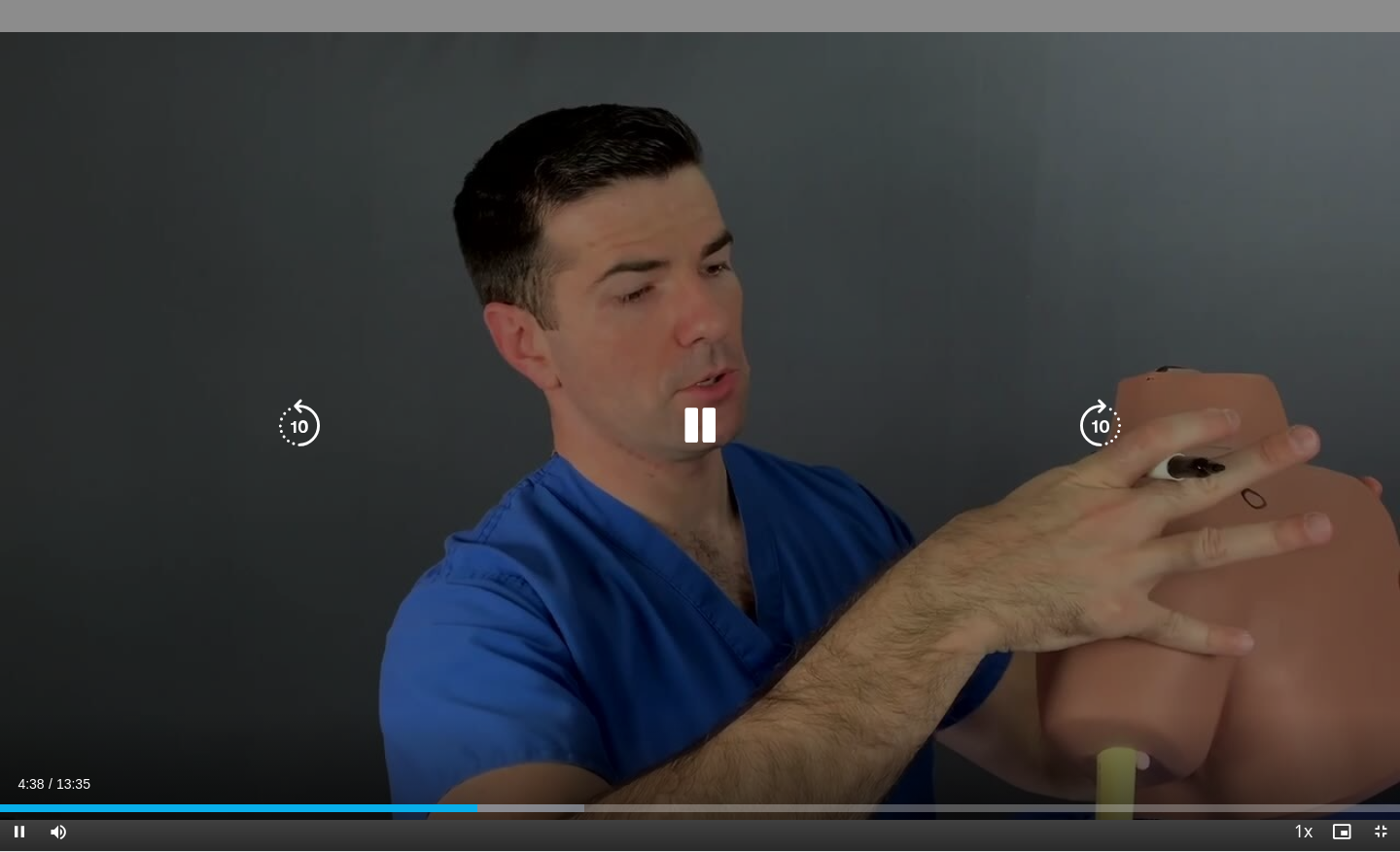 click at bounding box center (700, 426) 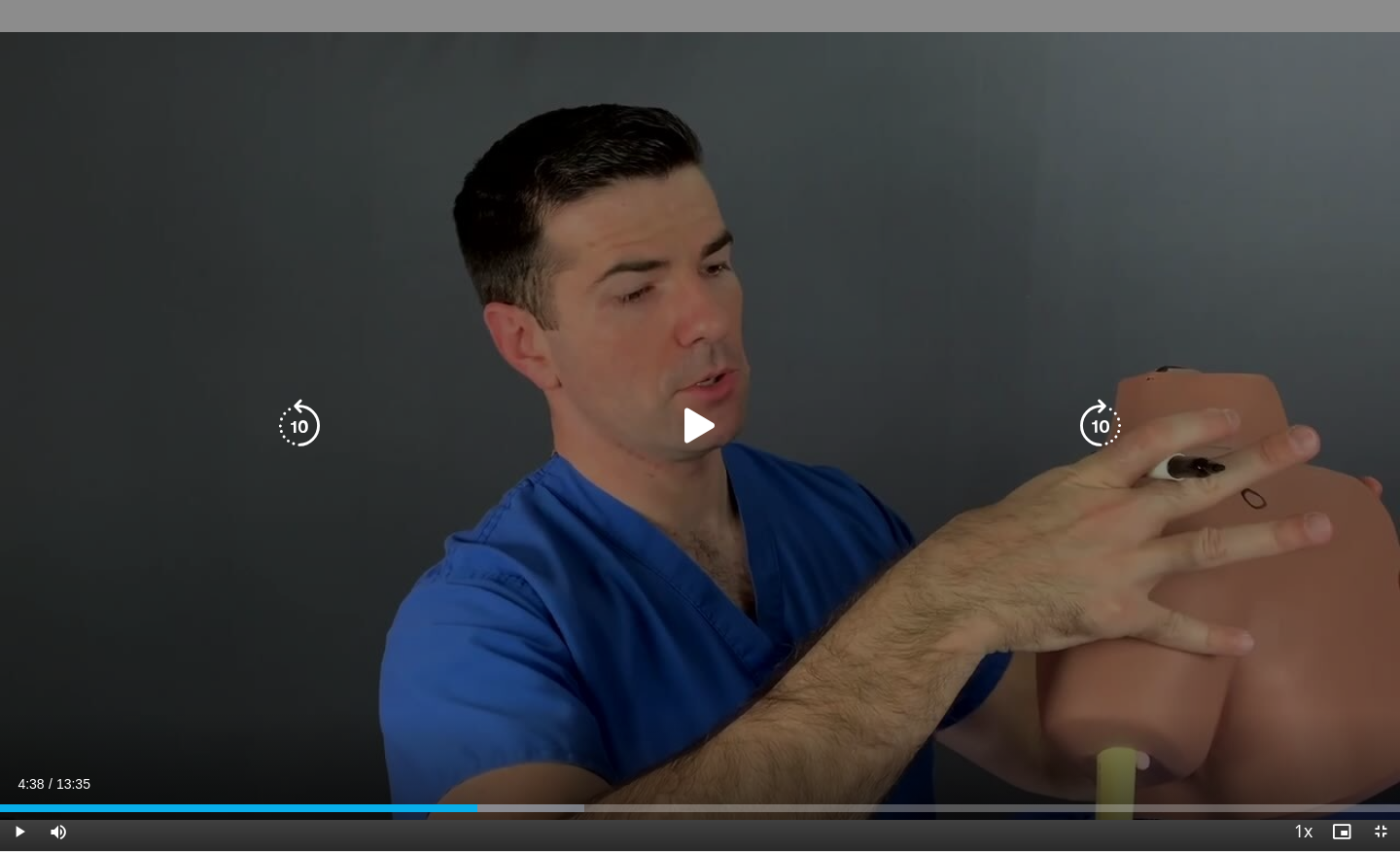 click at bounding box center [700, 426] 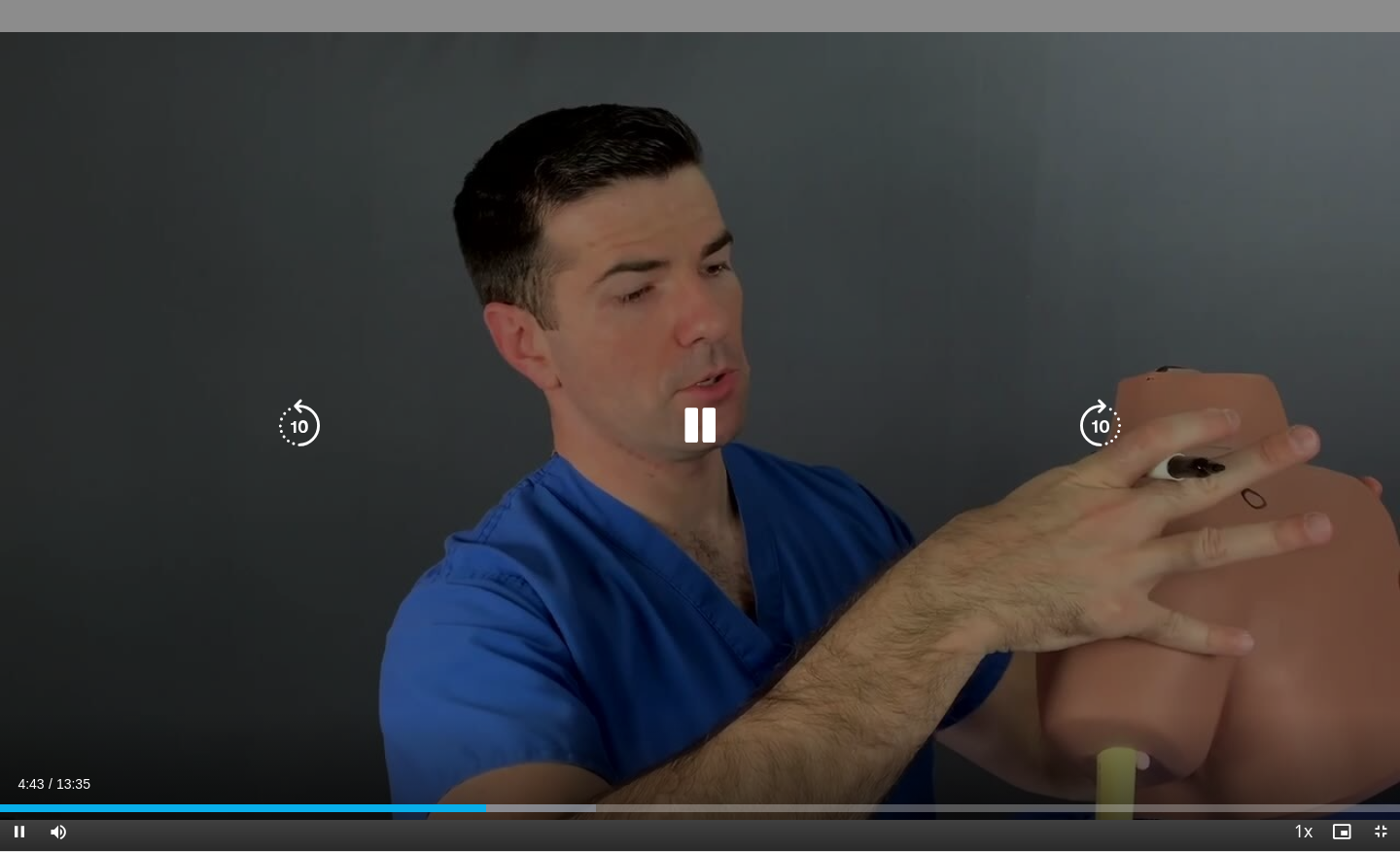 click at bounding box center (700, 426) 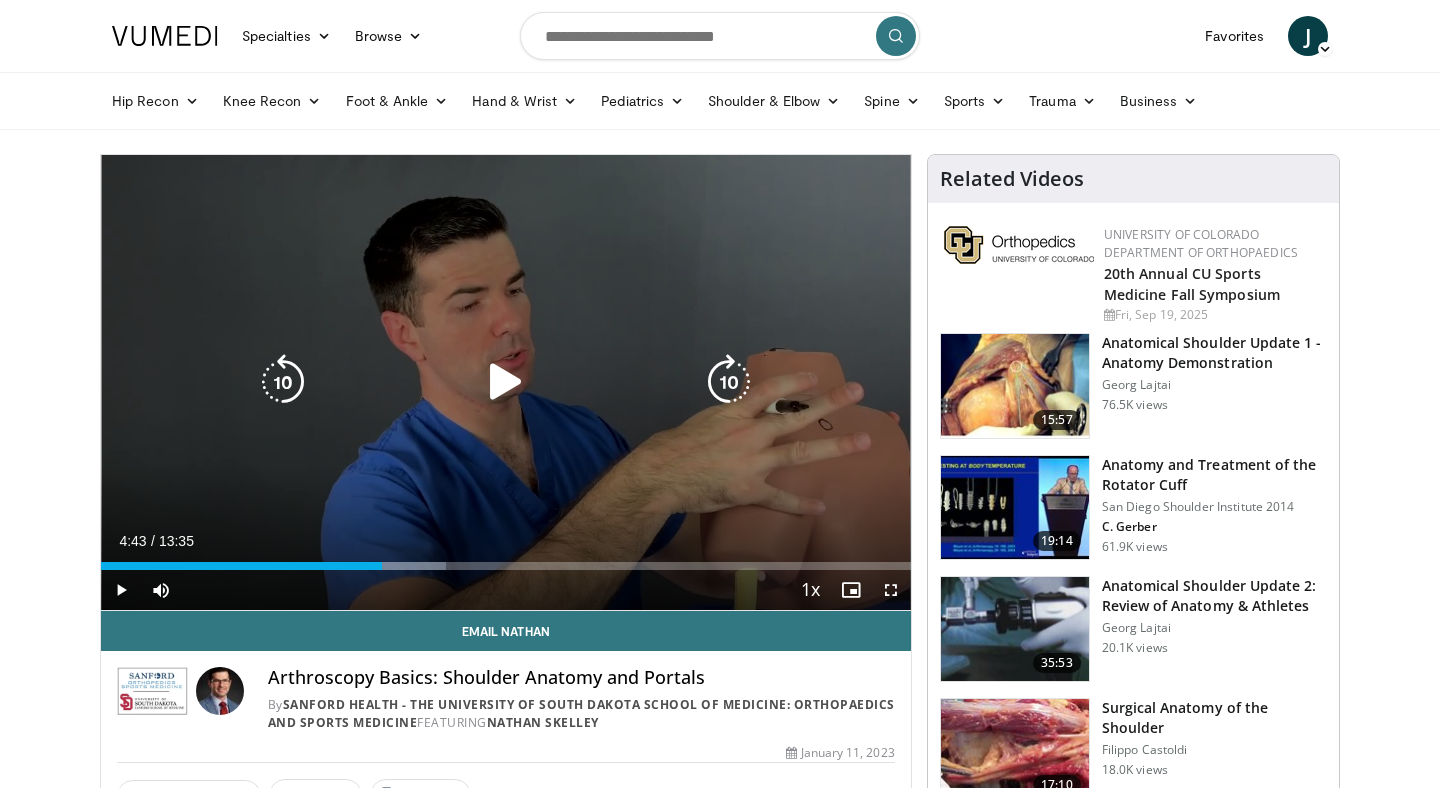 type 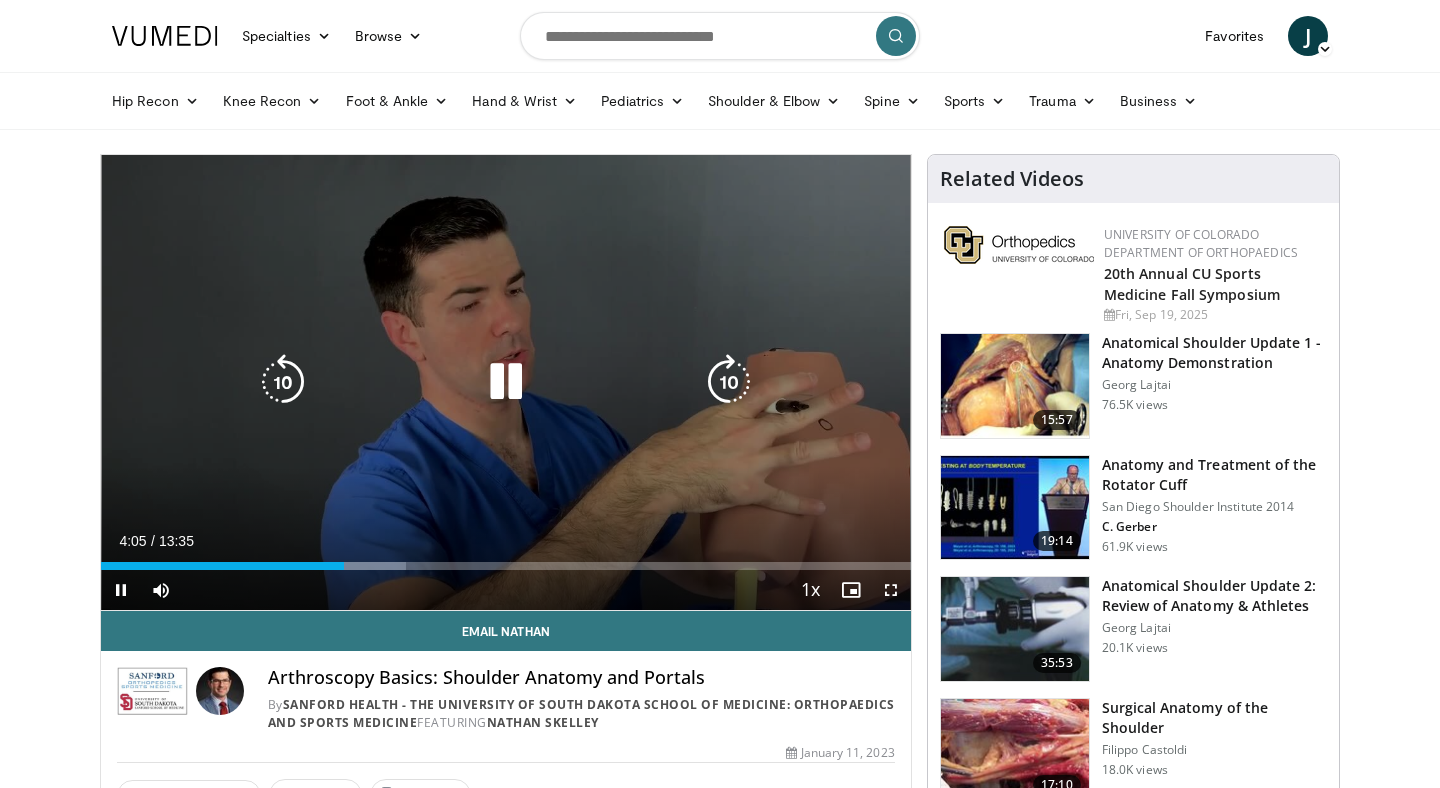 click at bounding box center (506, 382) 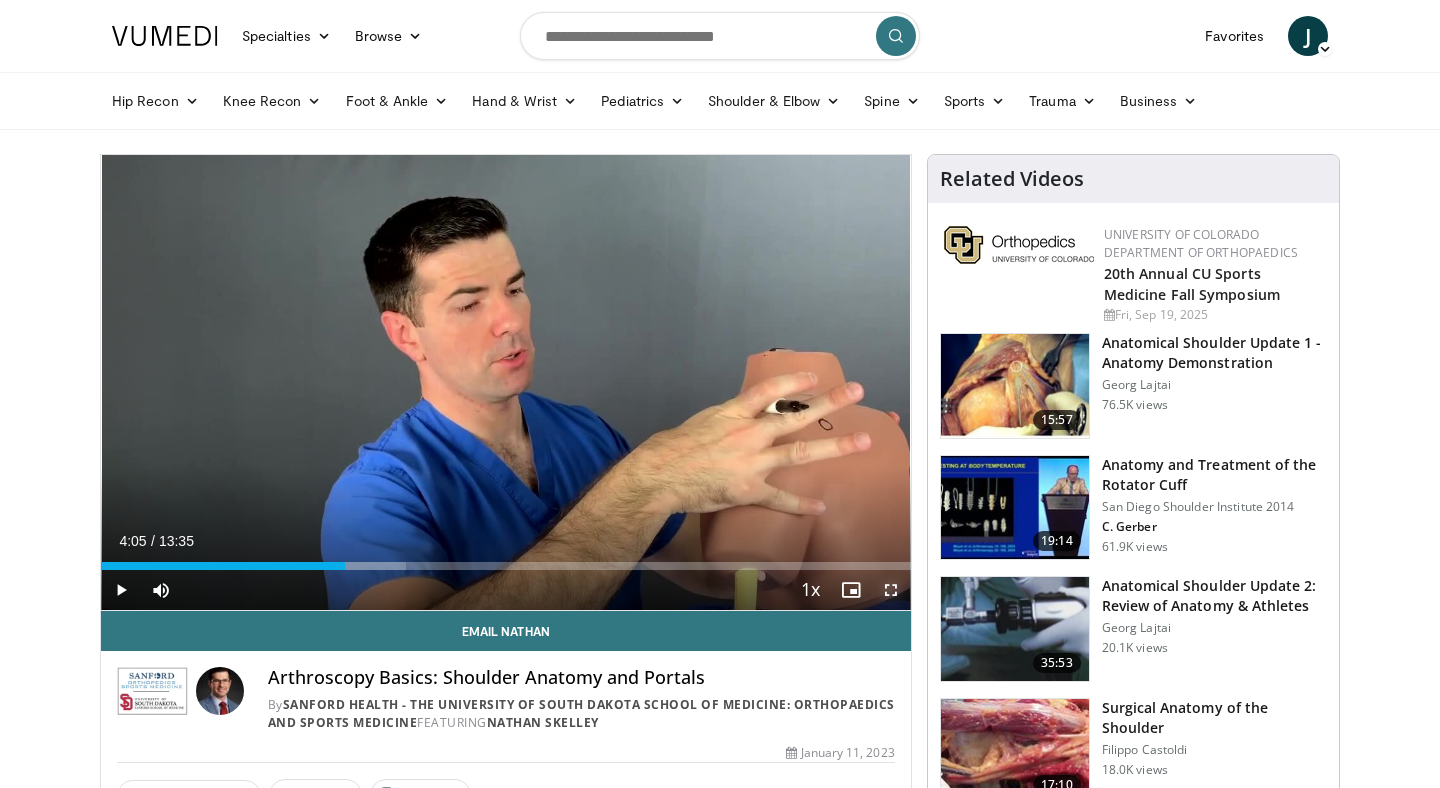 click at bounding box center (891, 590) 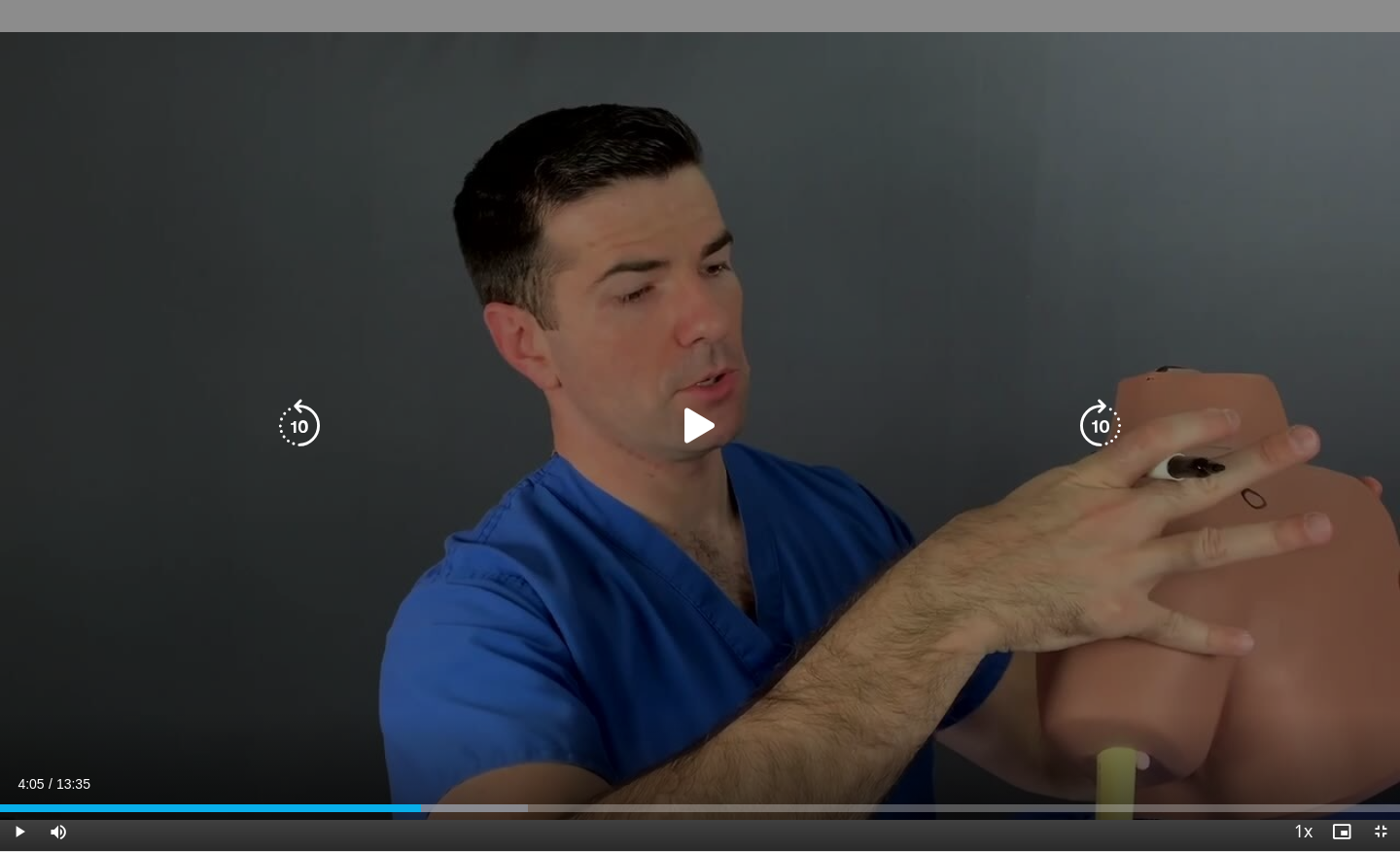 click at bounding box center (700, 426) 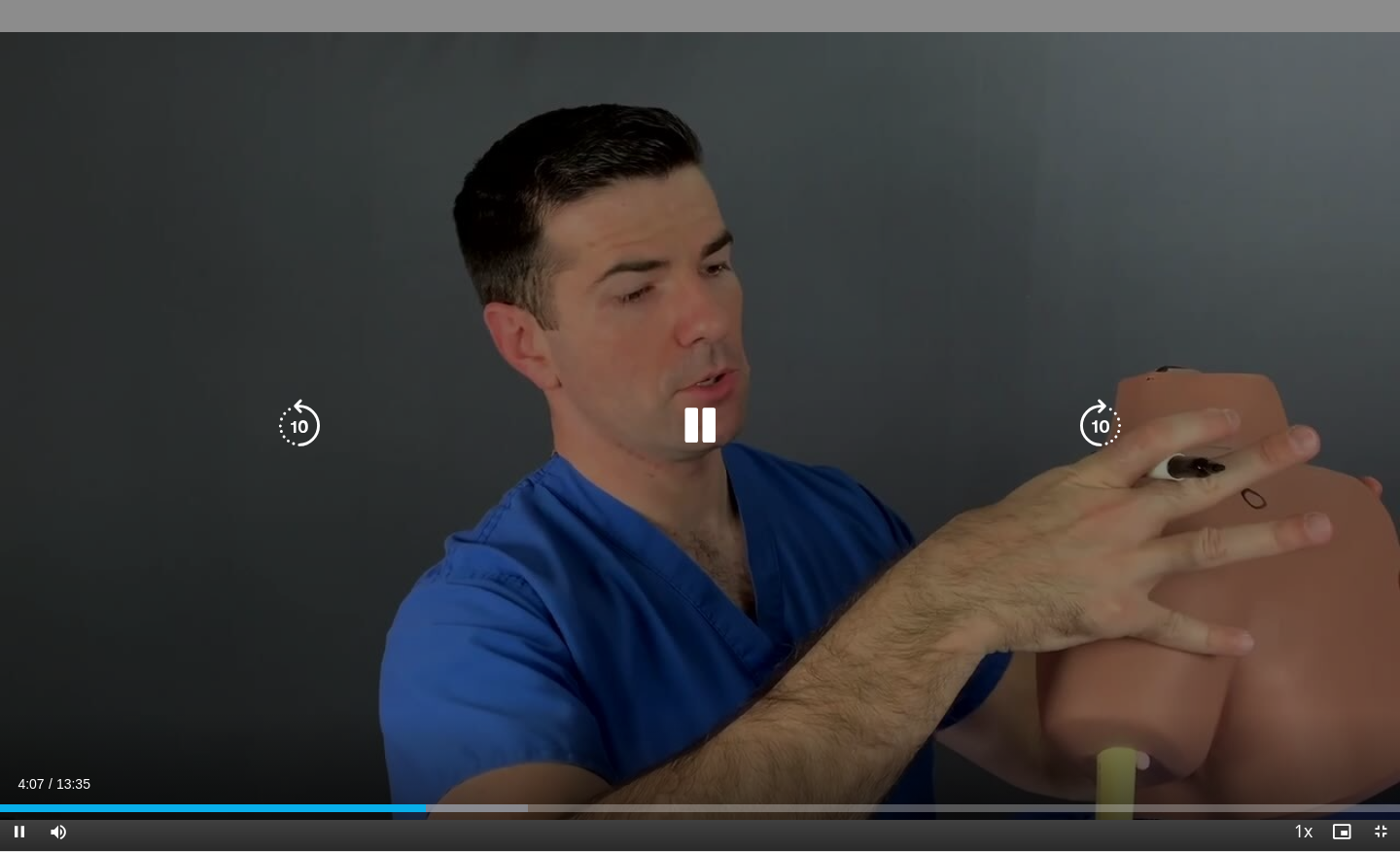 click at bounding box center (299, 426) 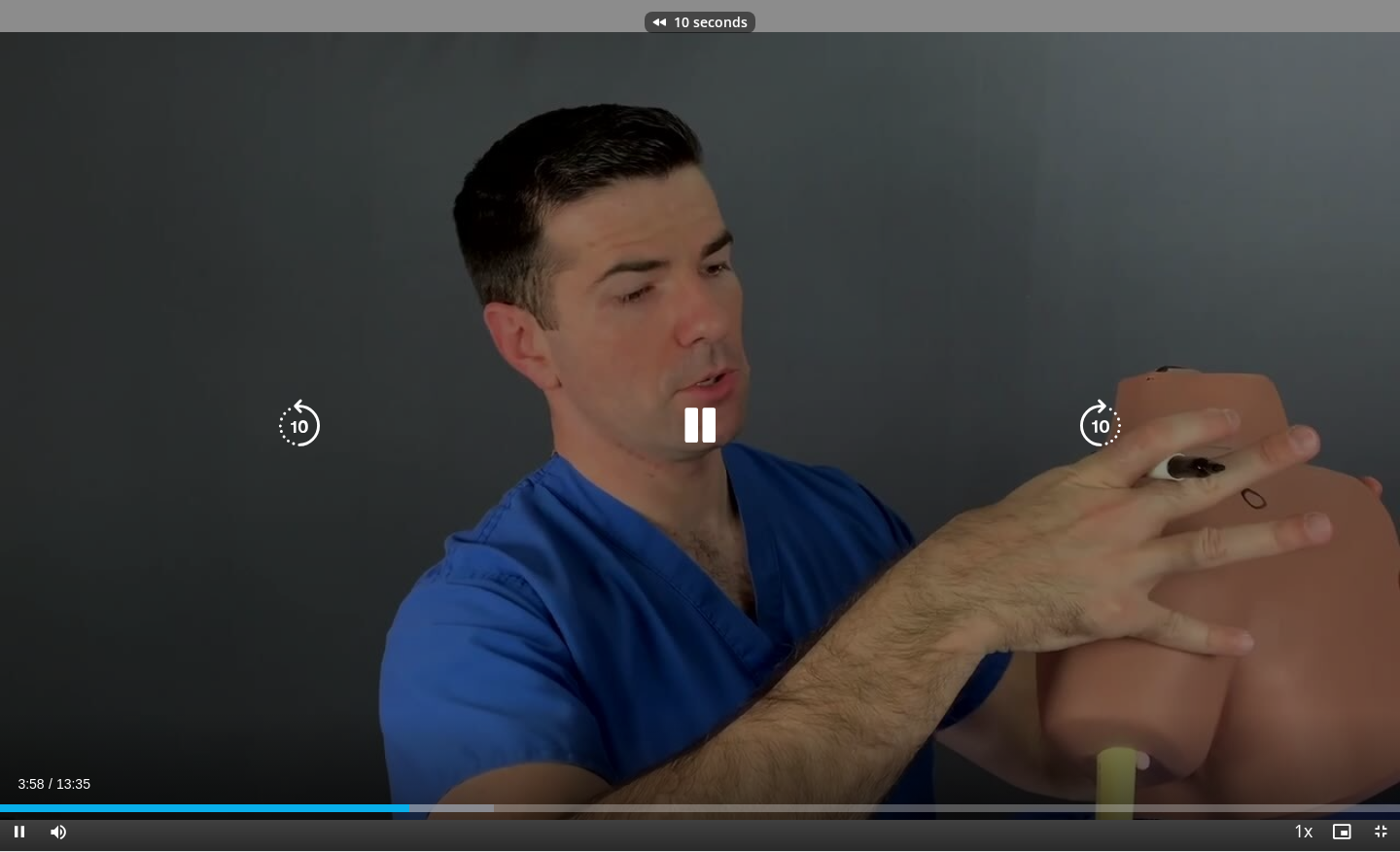 click at bounding box center (299, 426) 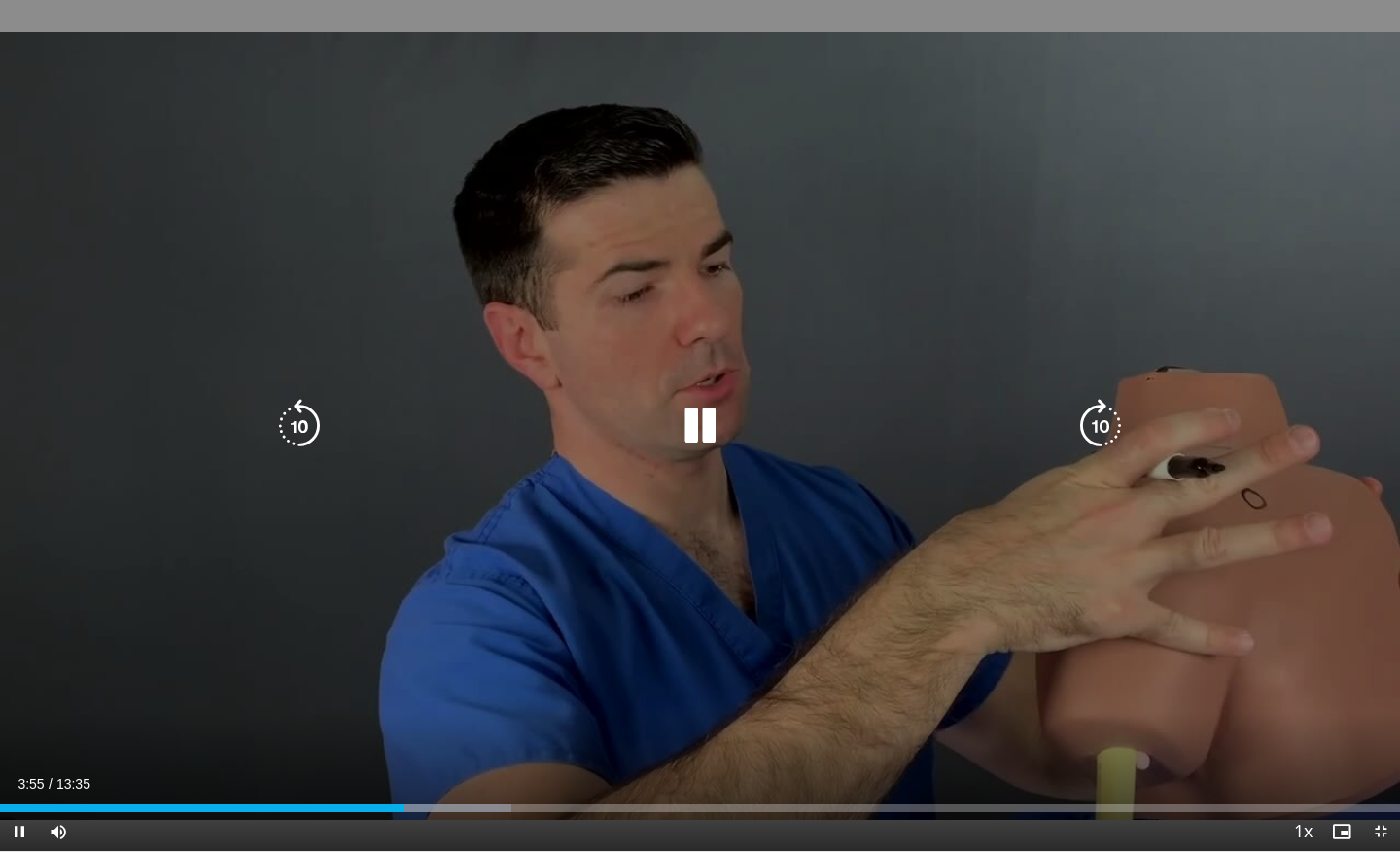 click at bounding box center (700, 426) 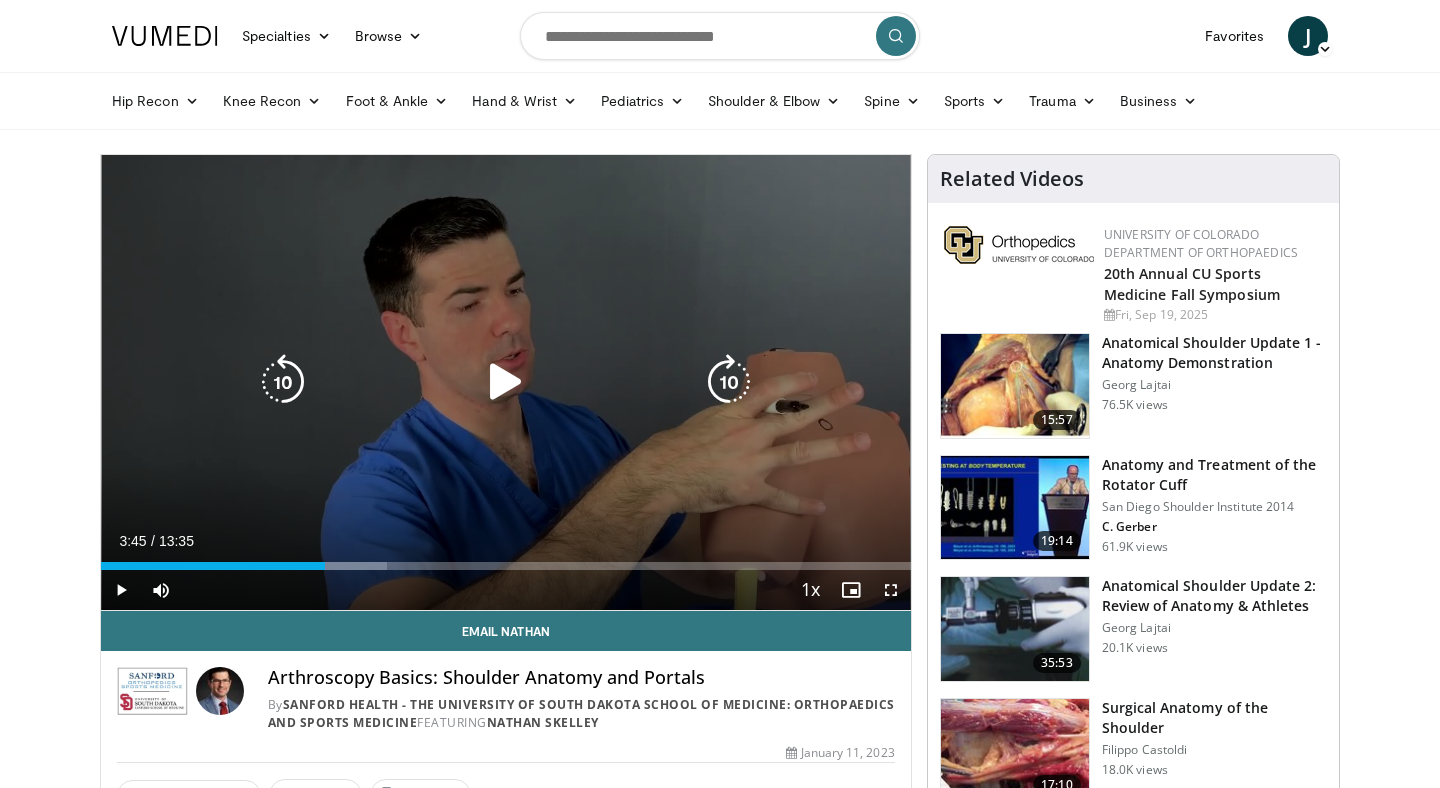 click at bounding box center (506, 382) 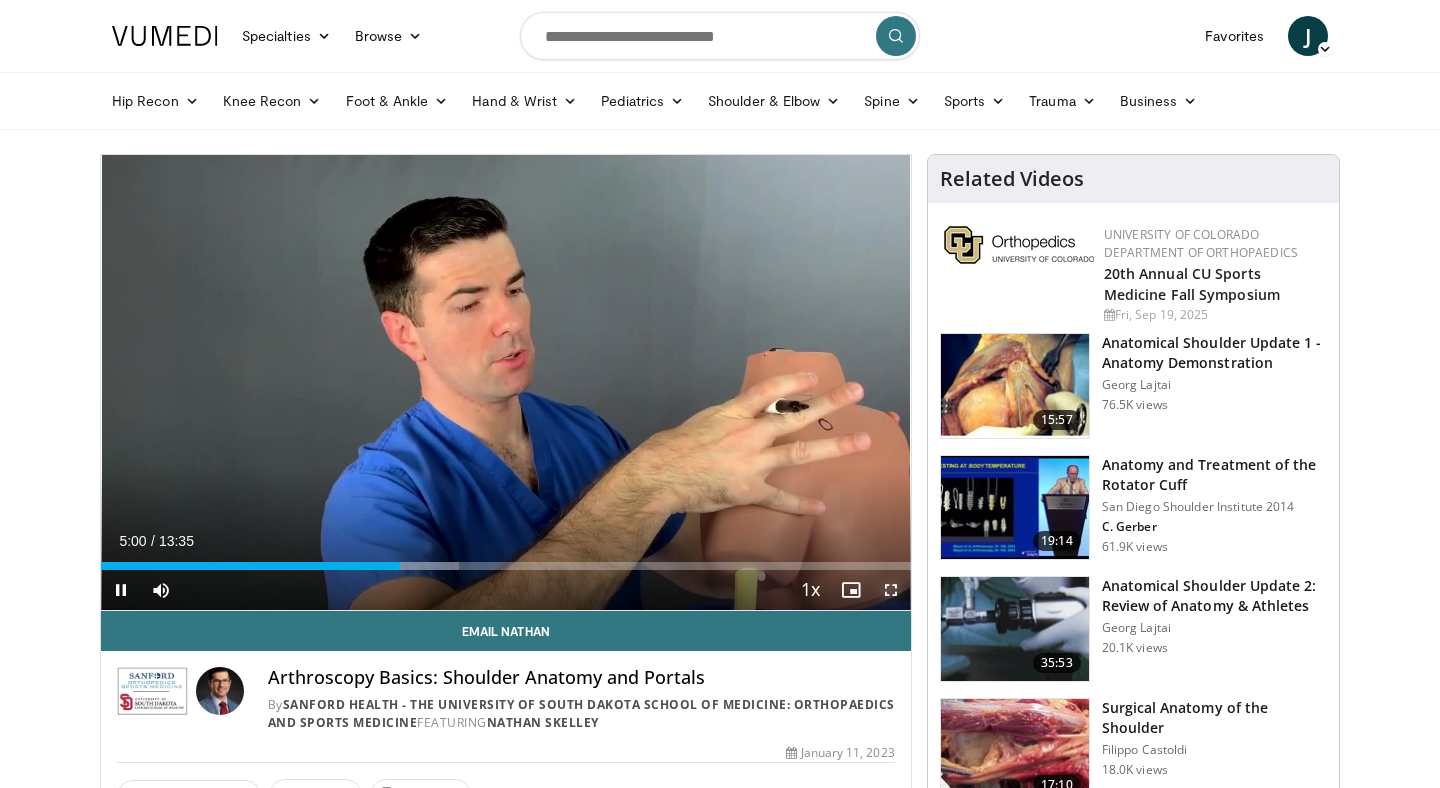 click at bounding box center [891, 590] 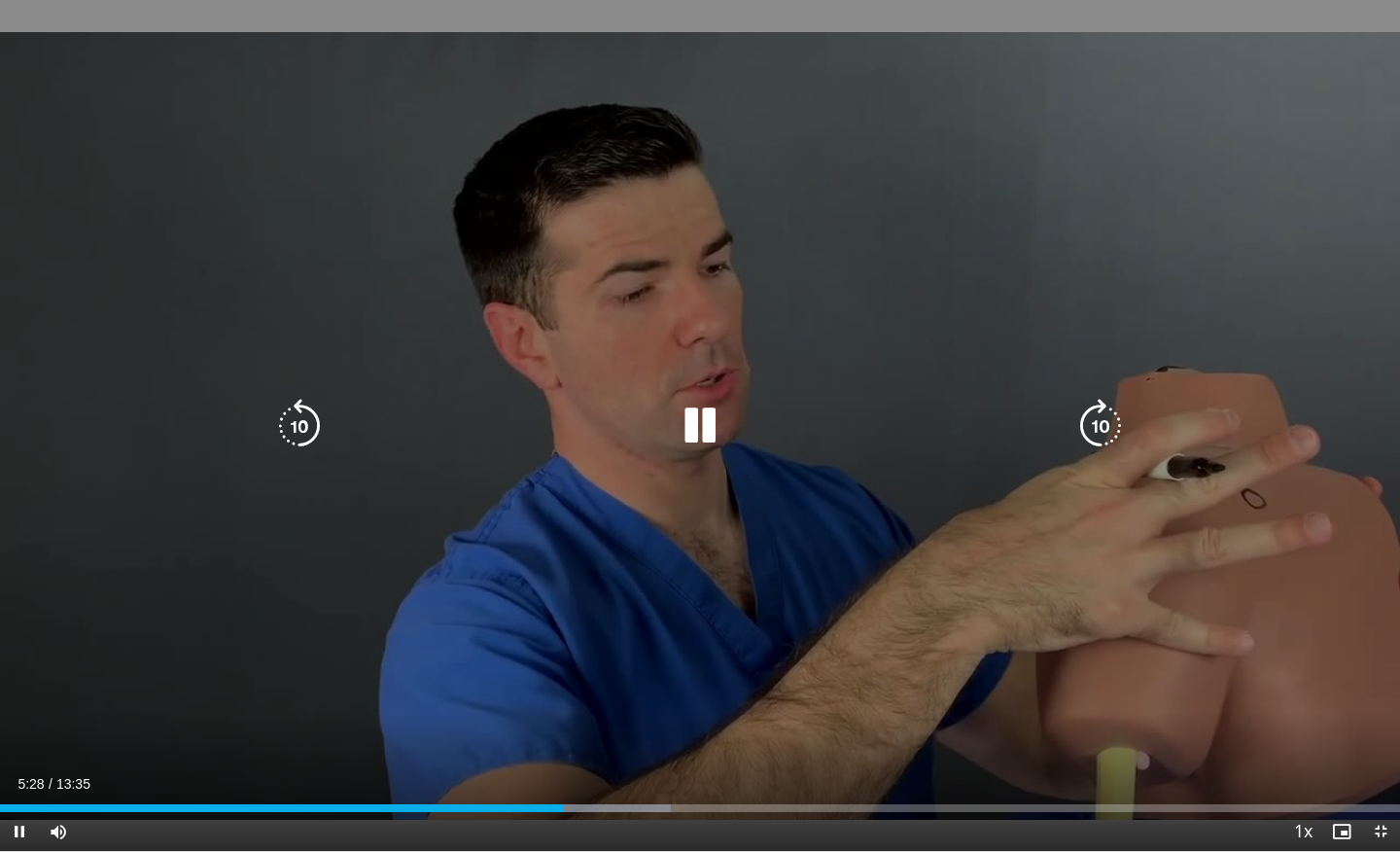 click at bounding box center [700, 426] 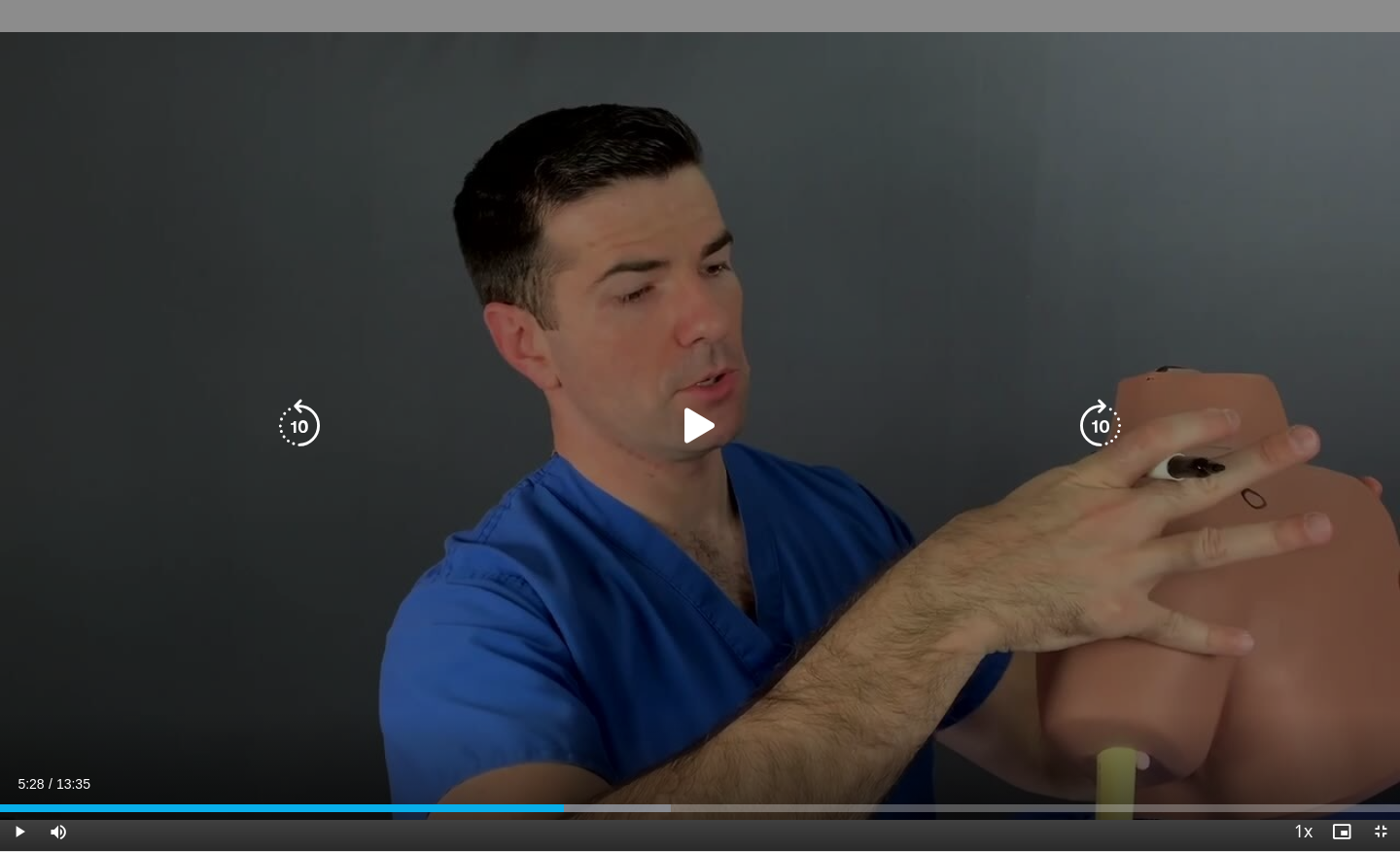 click at bounding box center (299, 426) 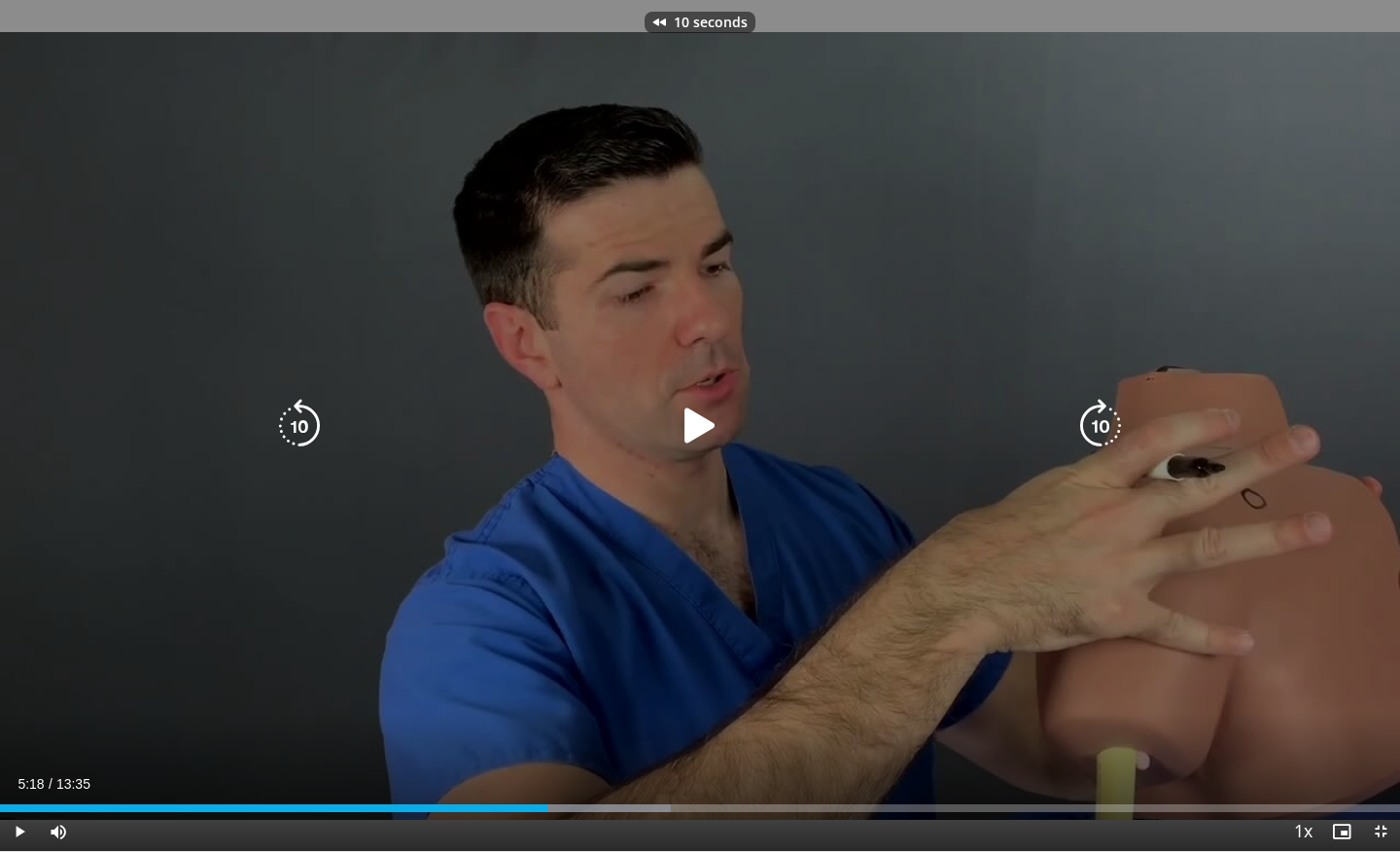 click at bounding box center [700, 426] 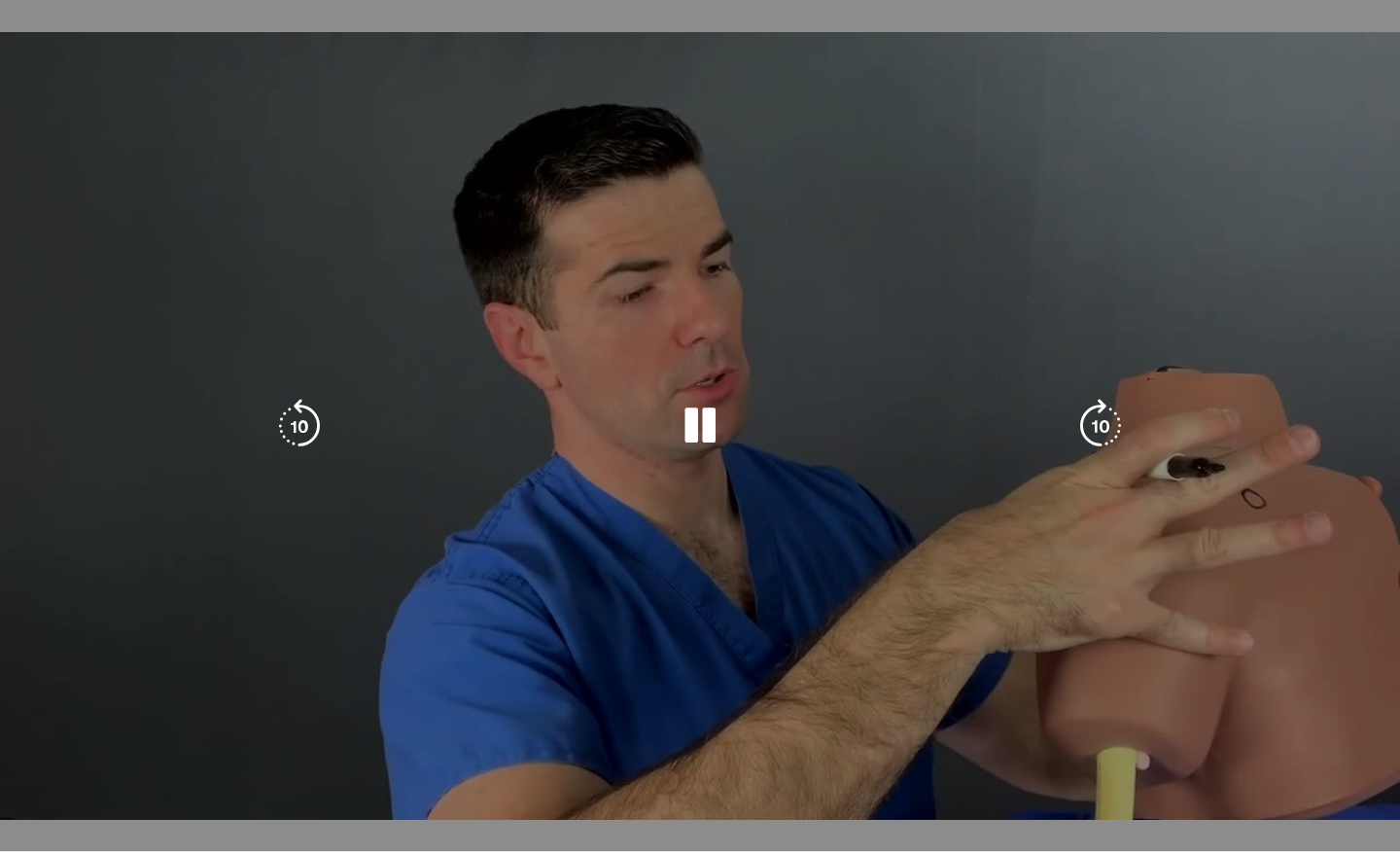 click at bounding box center (700, 426) 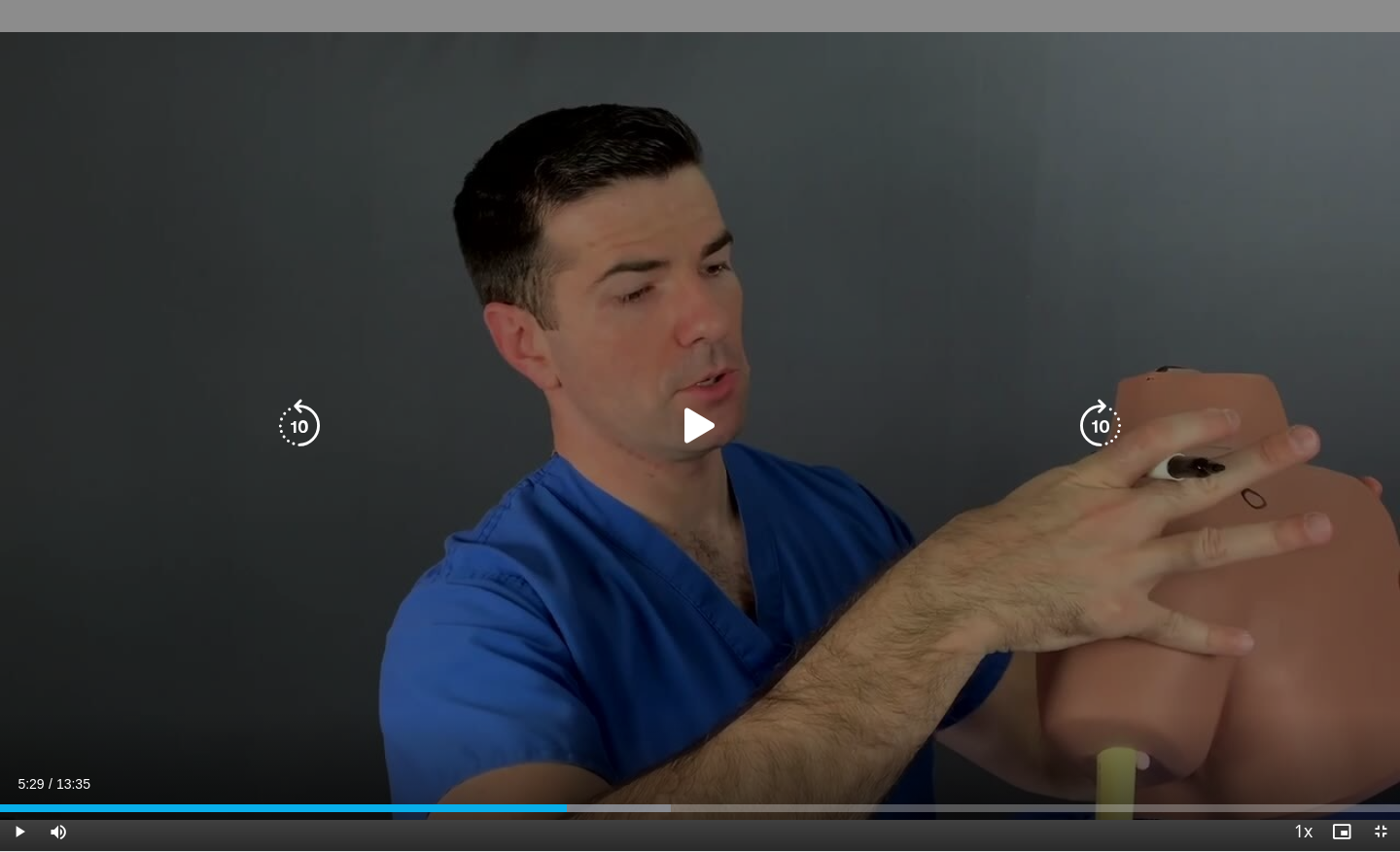 click at bounding box center [700, 426] 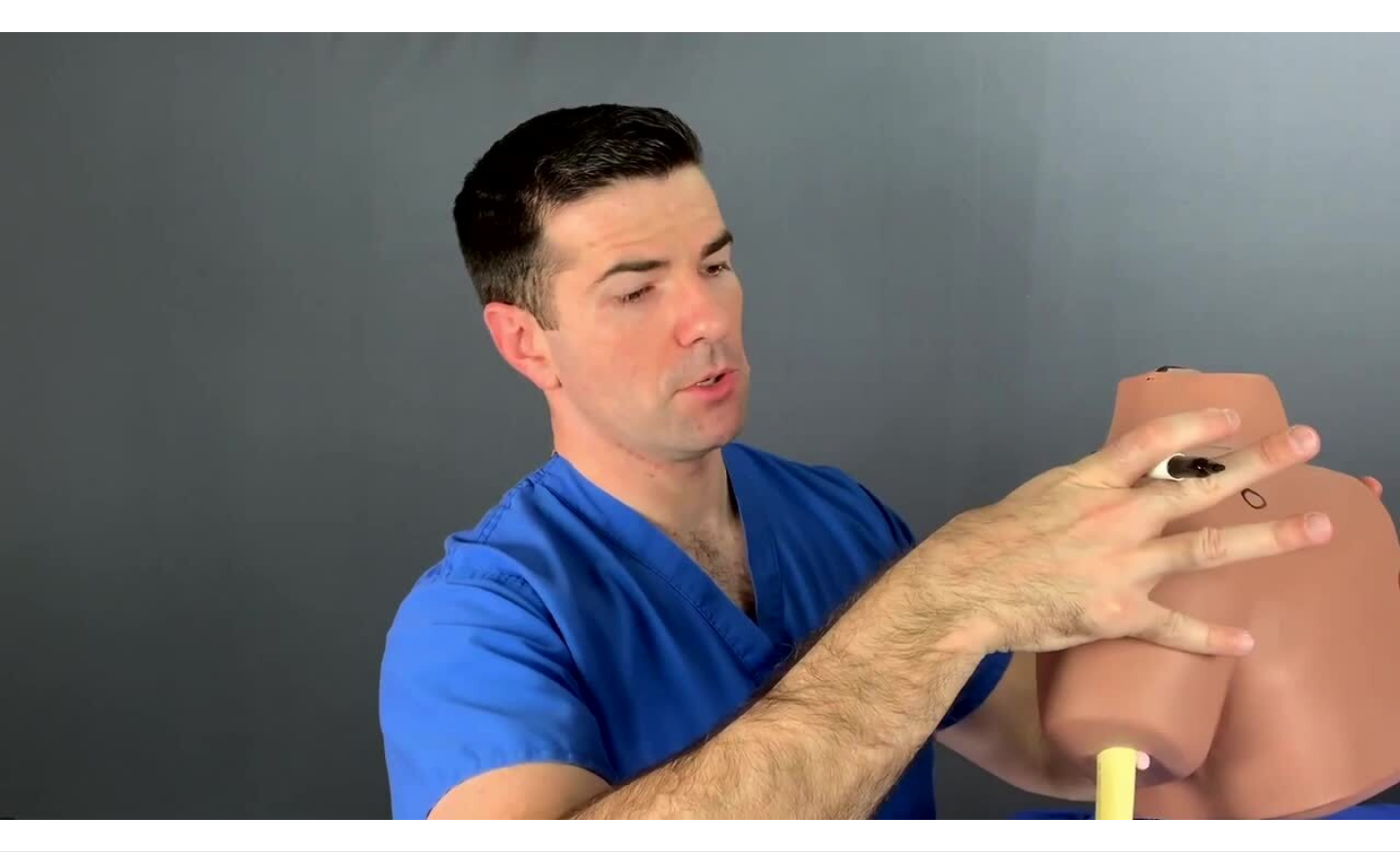 click on "10 seconds
Tap to unmute" at bounding box center [700, 425] 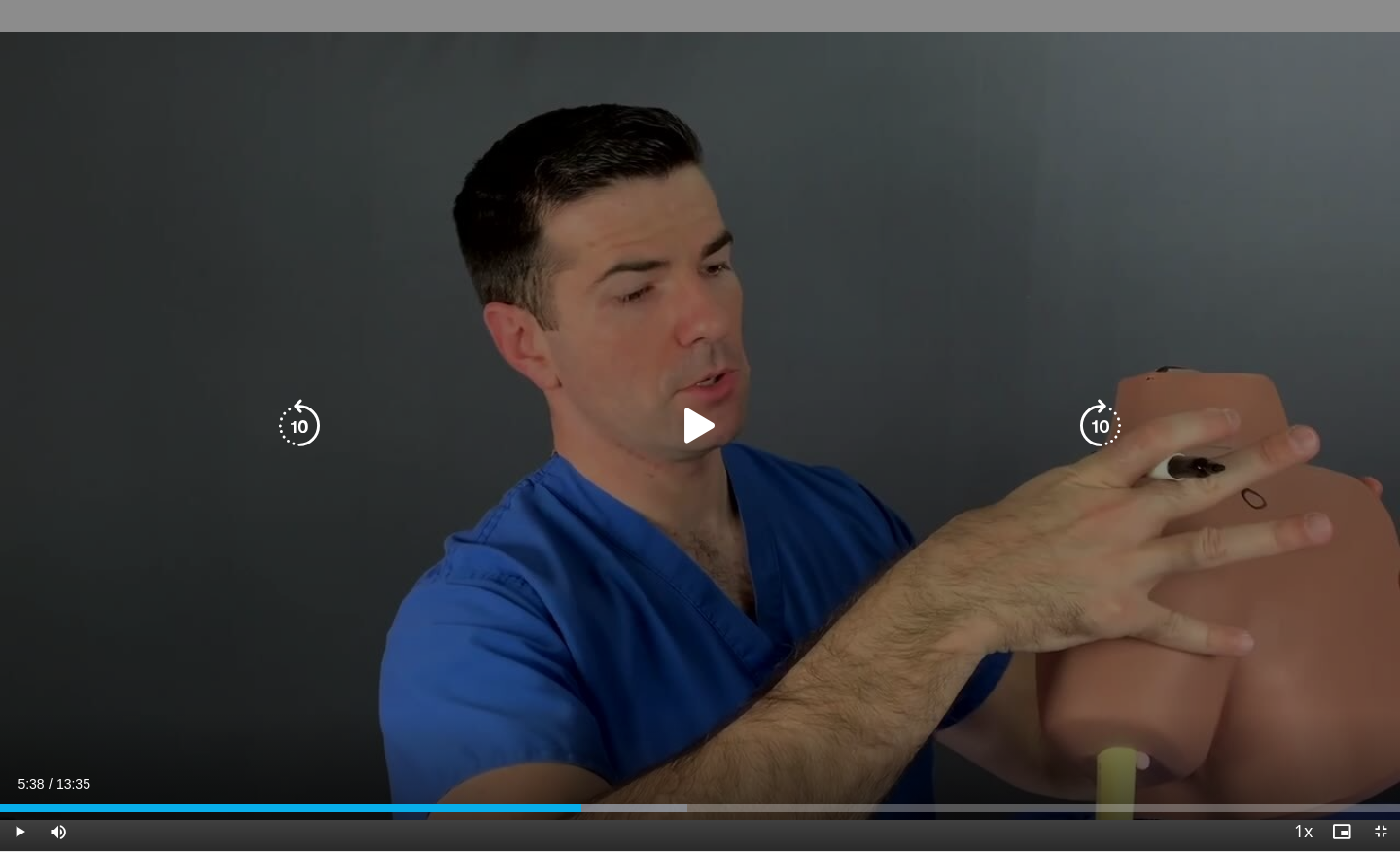 click at bounding box center (700, 426) 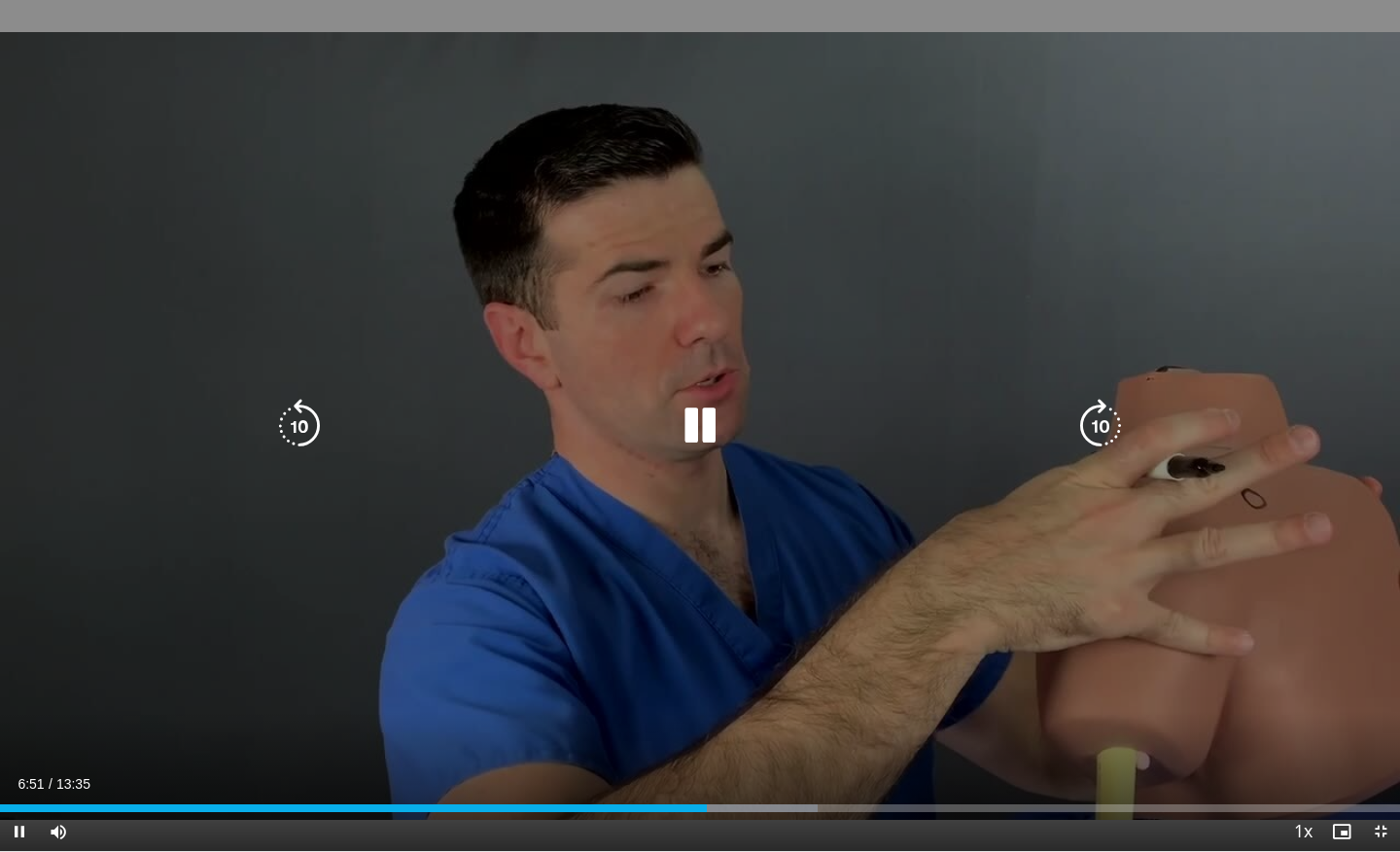 click at bounding box center (700, 426) 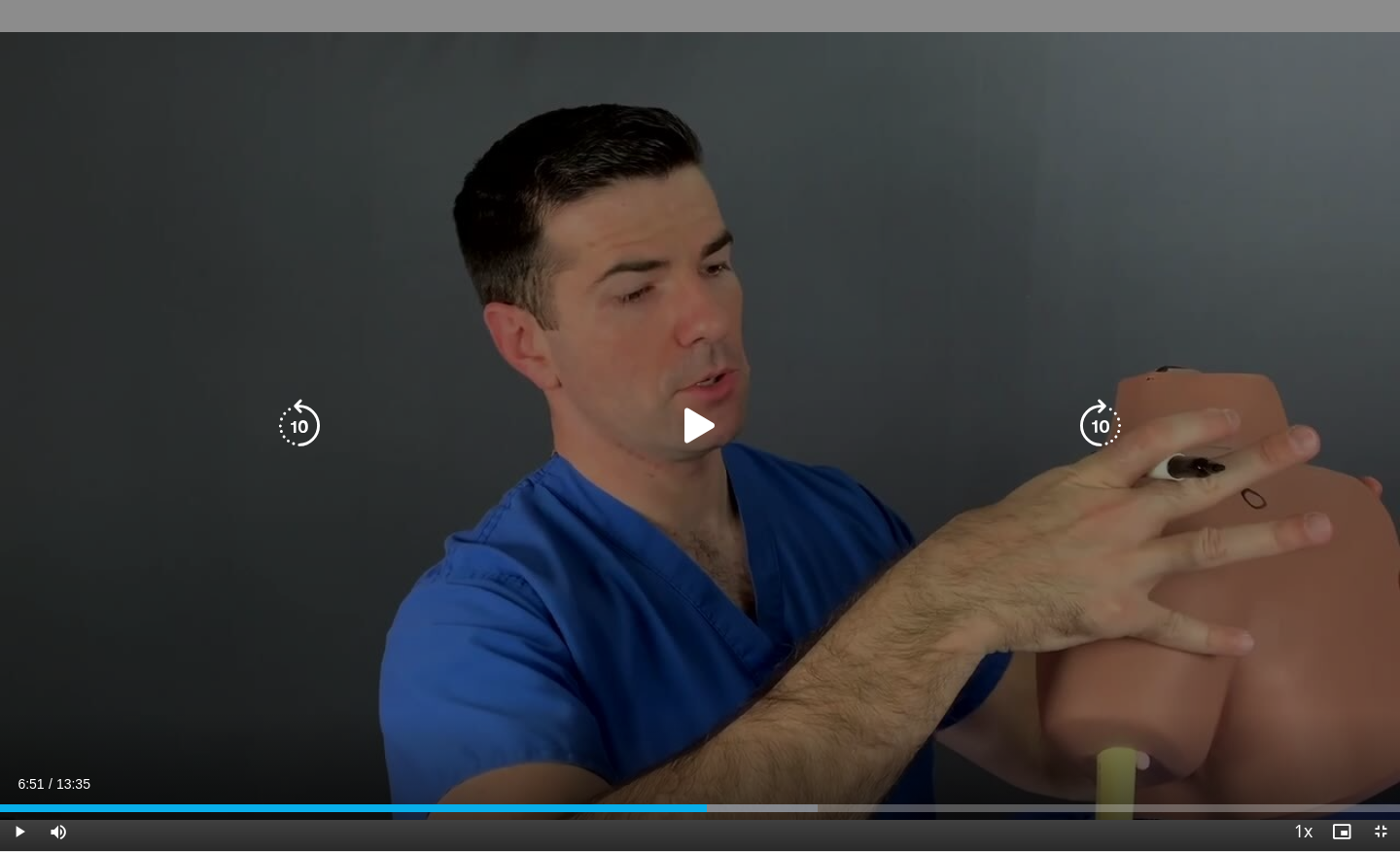 click on "10 seconds
Tap to unmute" at bounding box center [700, 425] 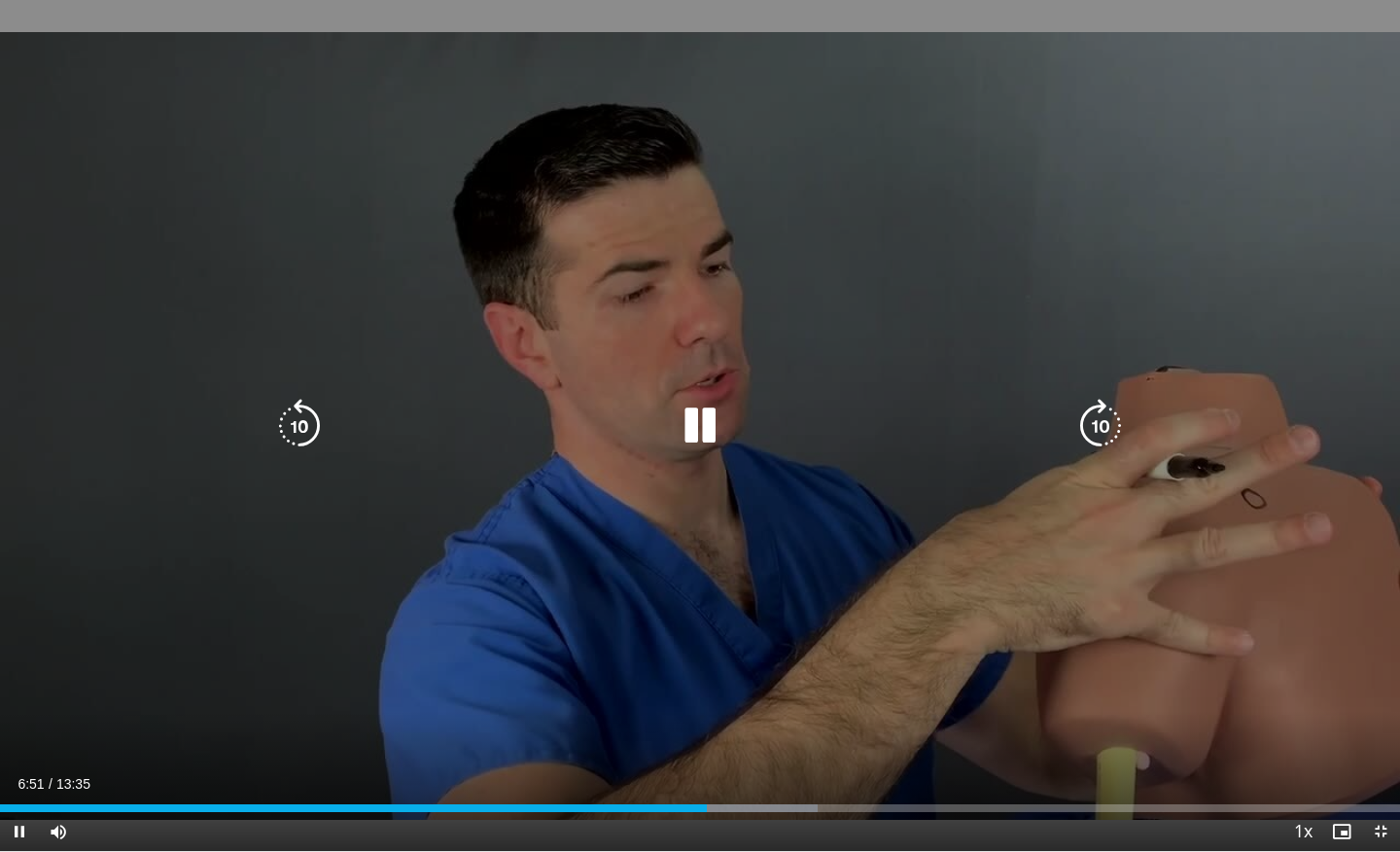 click on "10 seconds
Tap to unmute" at bounding box center [700, 425] 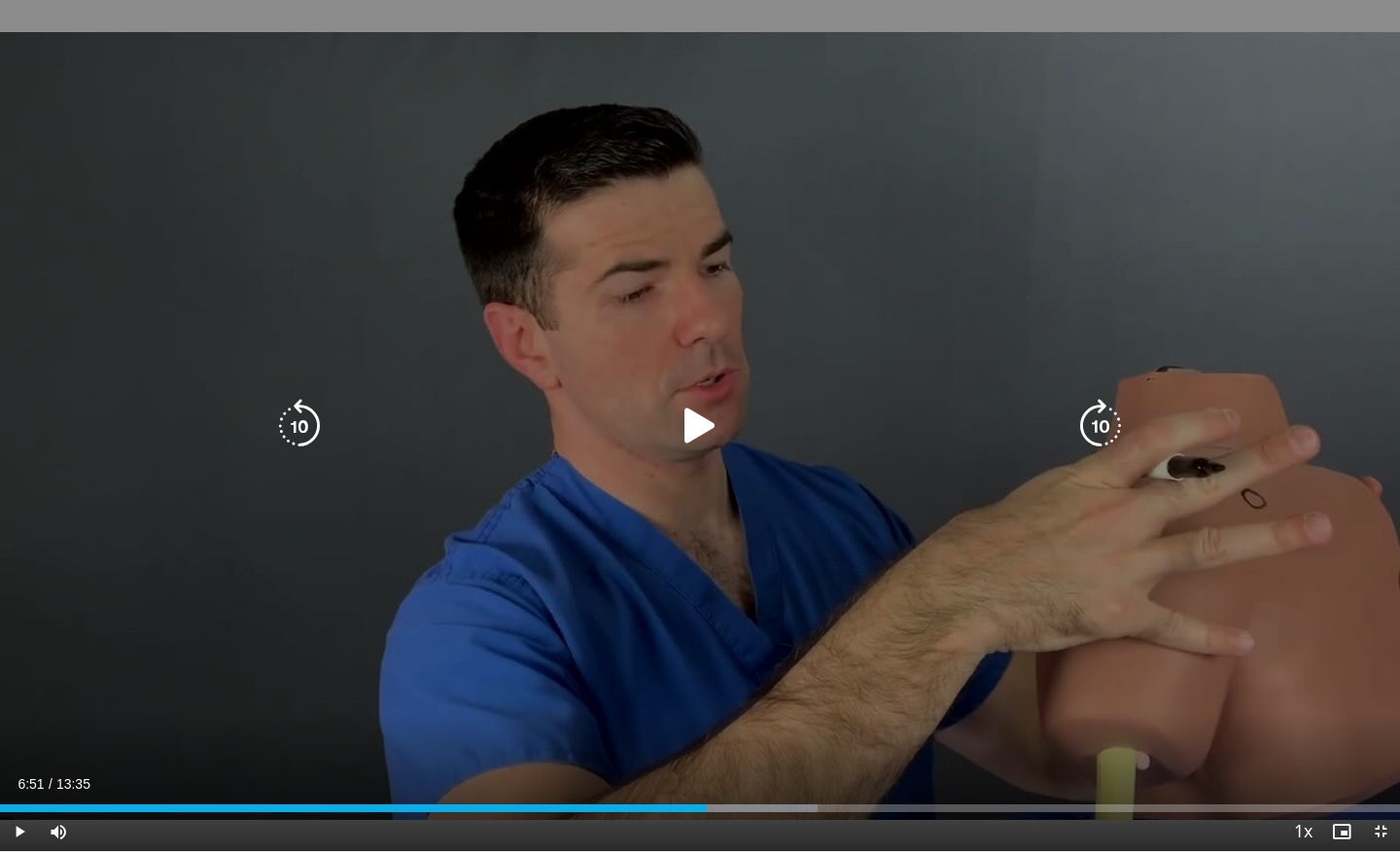 click at bounding box center [700, 426] 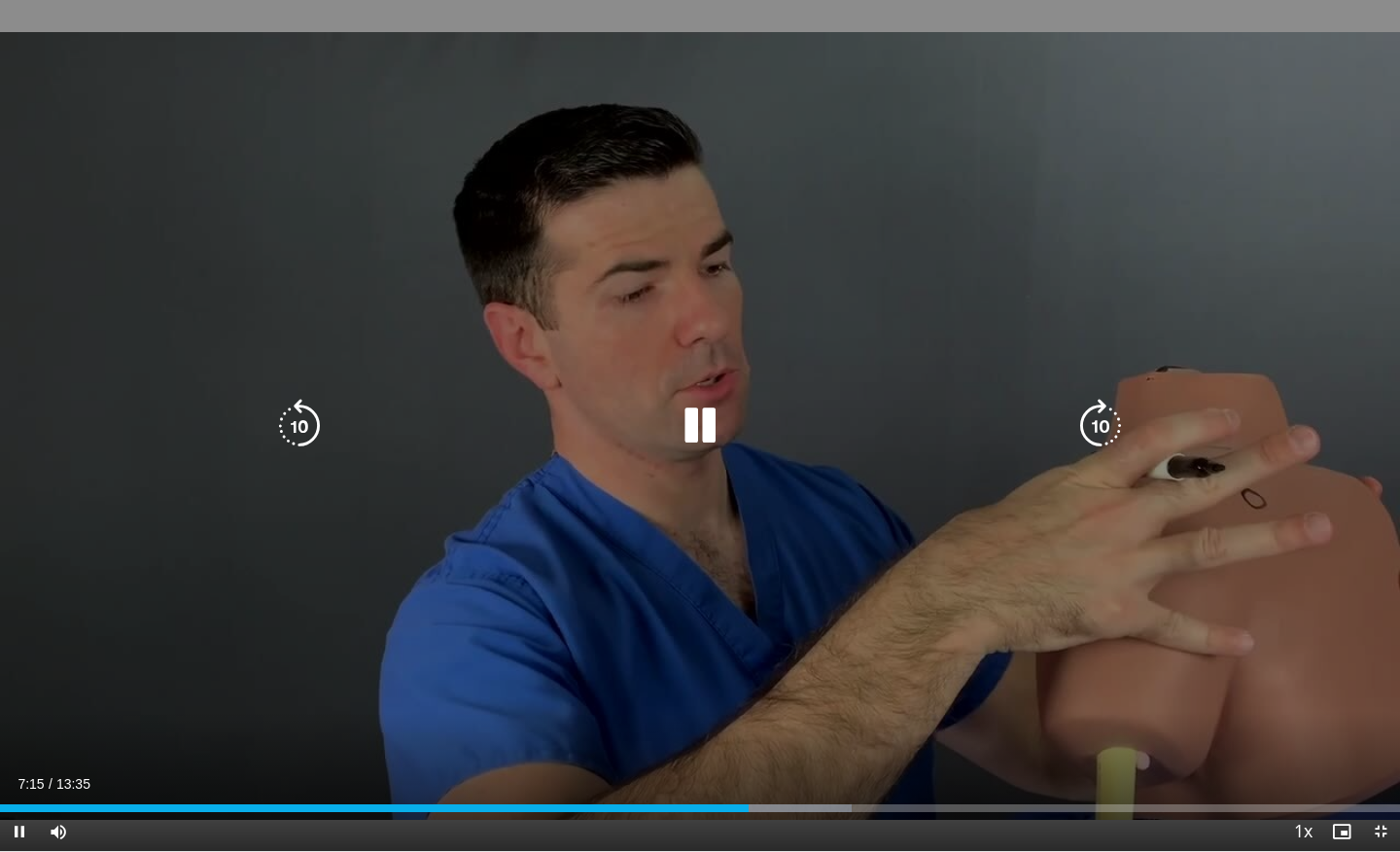 click on "10 seconds
Tap to unmute" at bounding box center [700, 425] 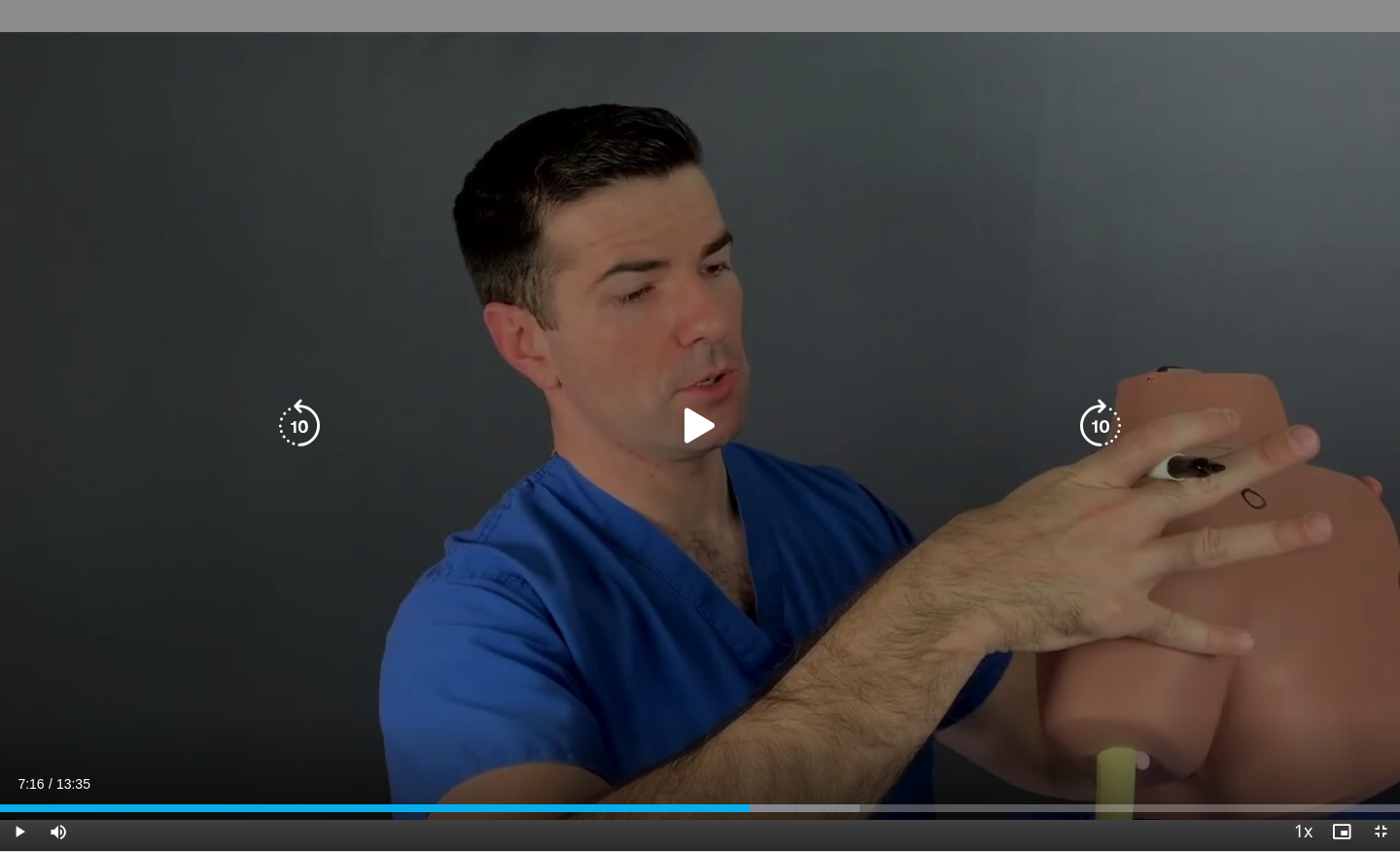 click at bounding box center (700, 426) 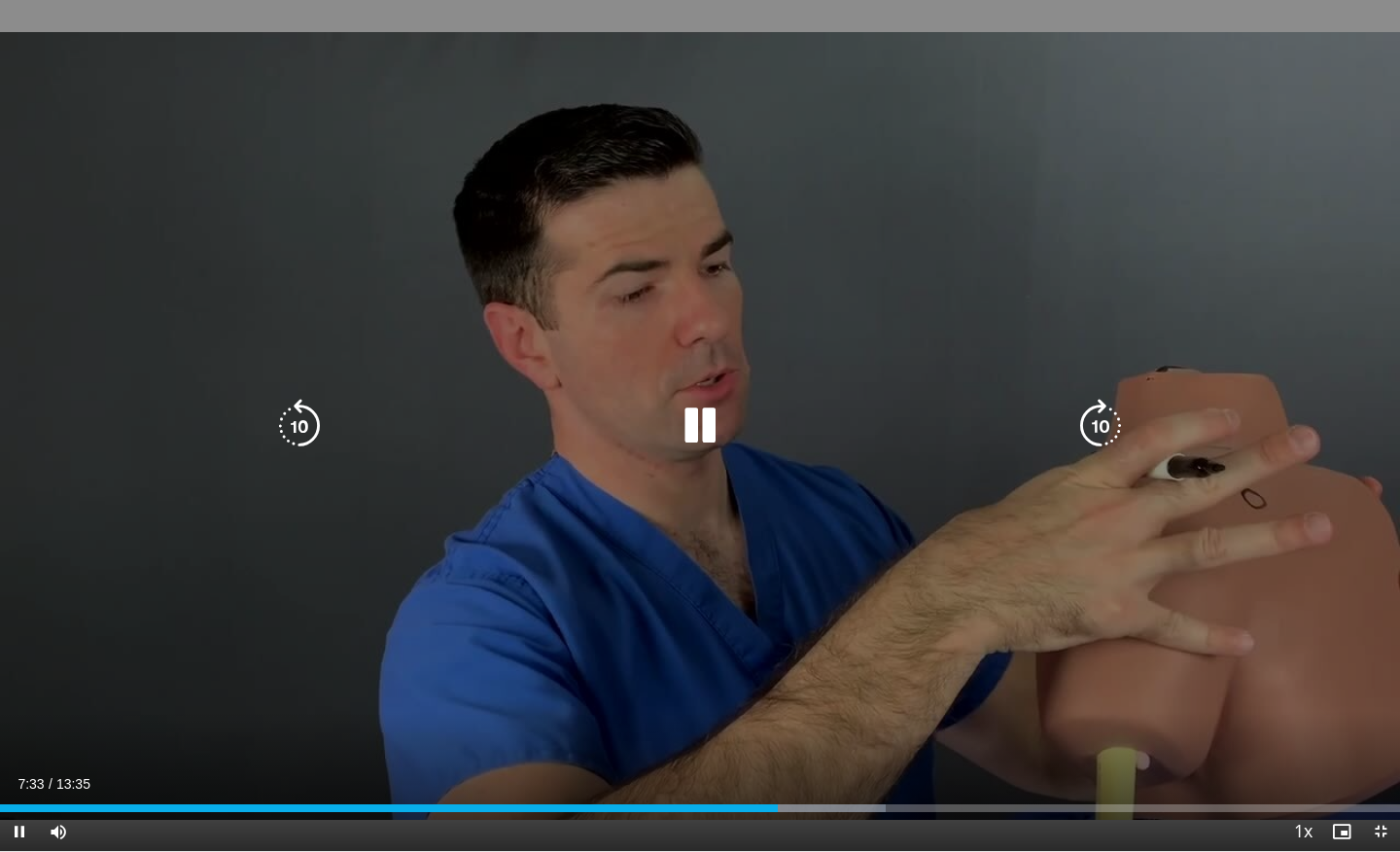click at bounding box center [700, 426] 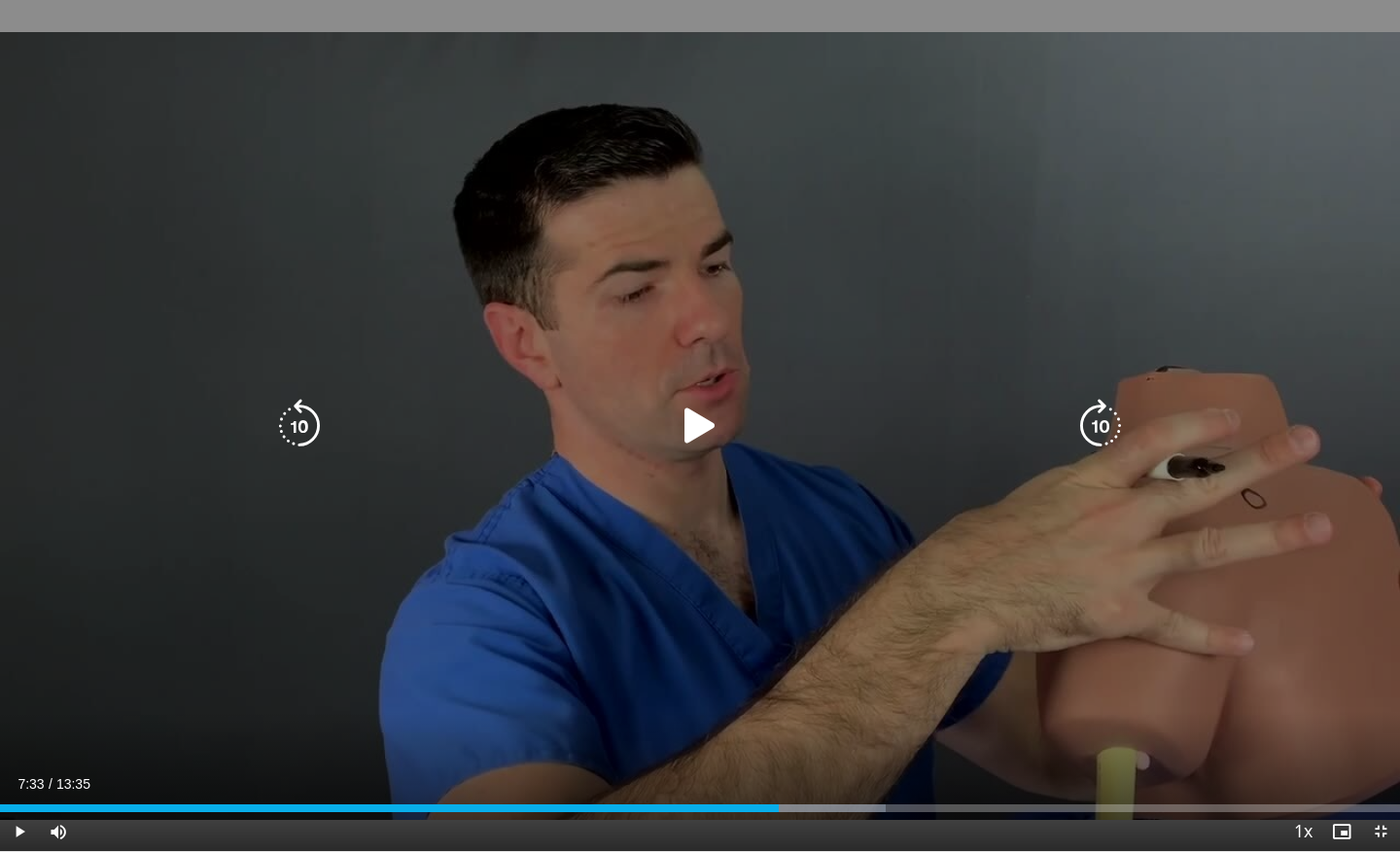 click on "10 seconds
Tap to unmute" at bounding box center [700, 425] 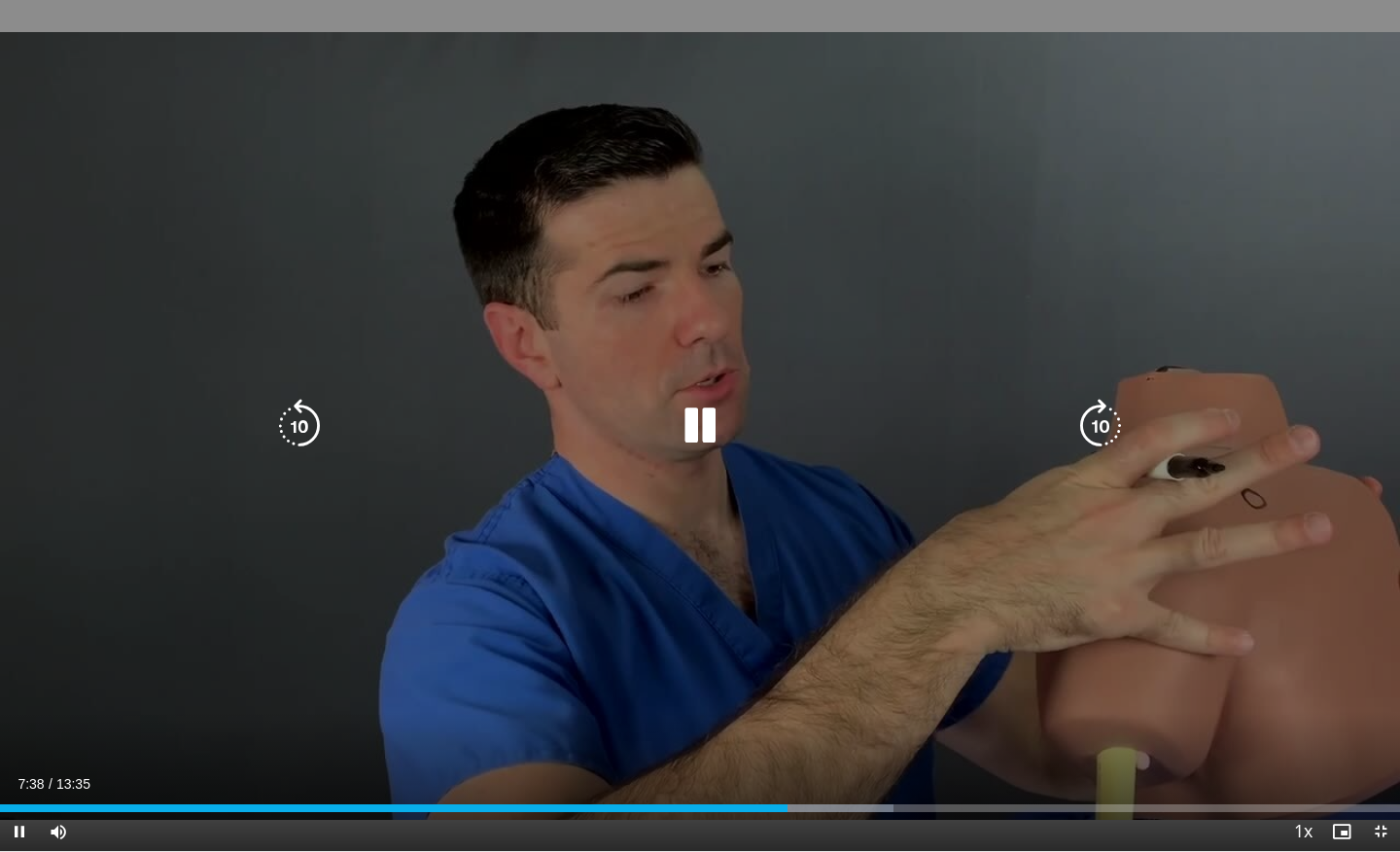 click at bounding box center [700, 426] 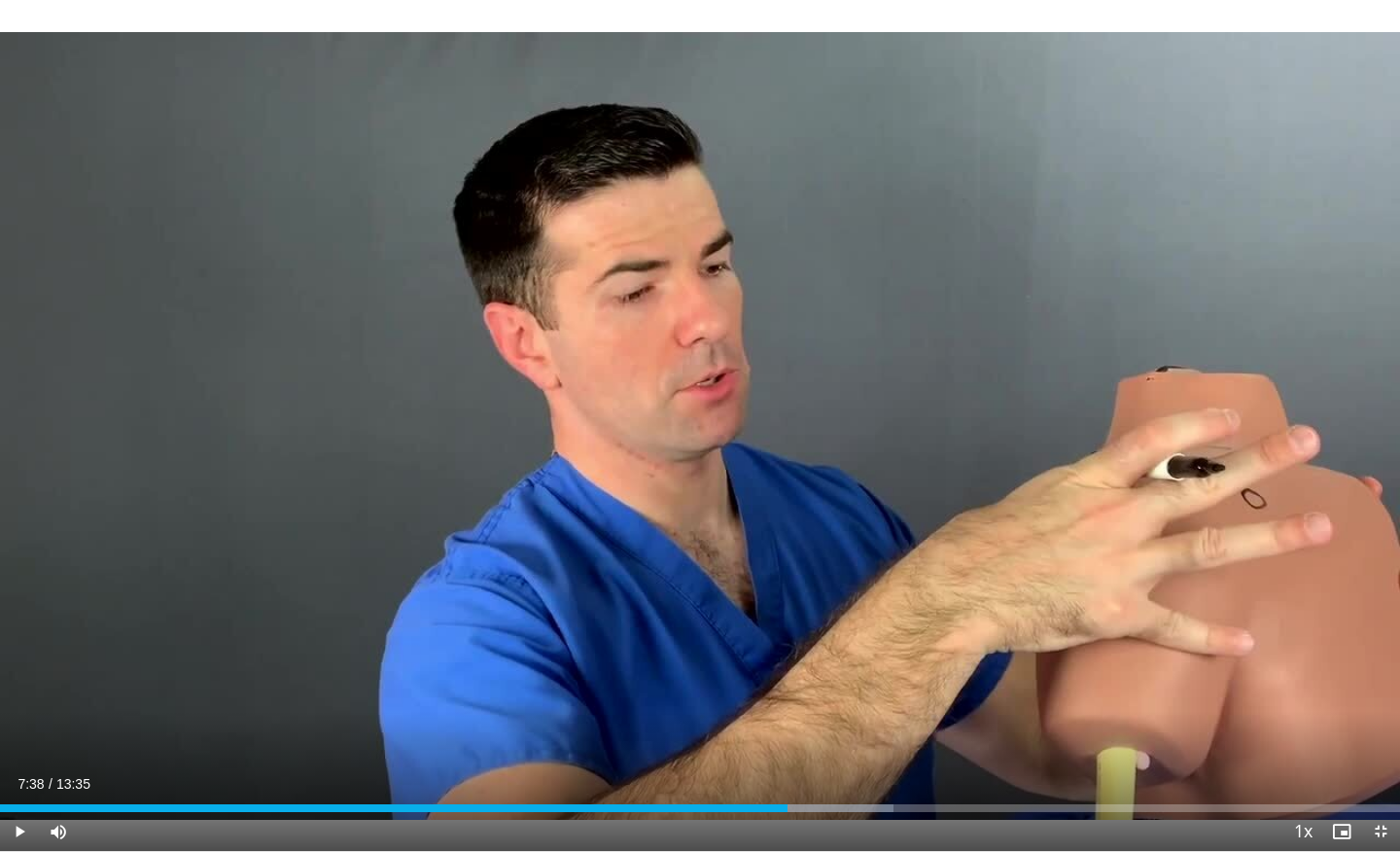 click on "10 seconds
Tap to unmute" at bounding box center [700, 425] 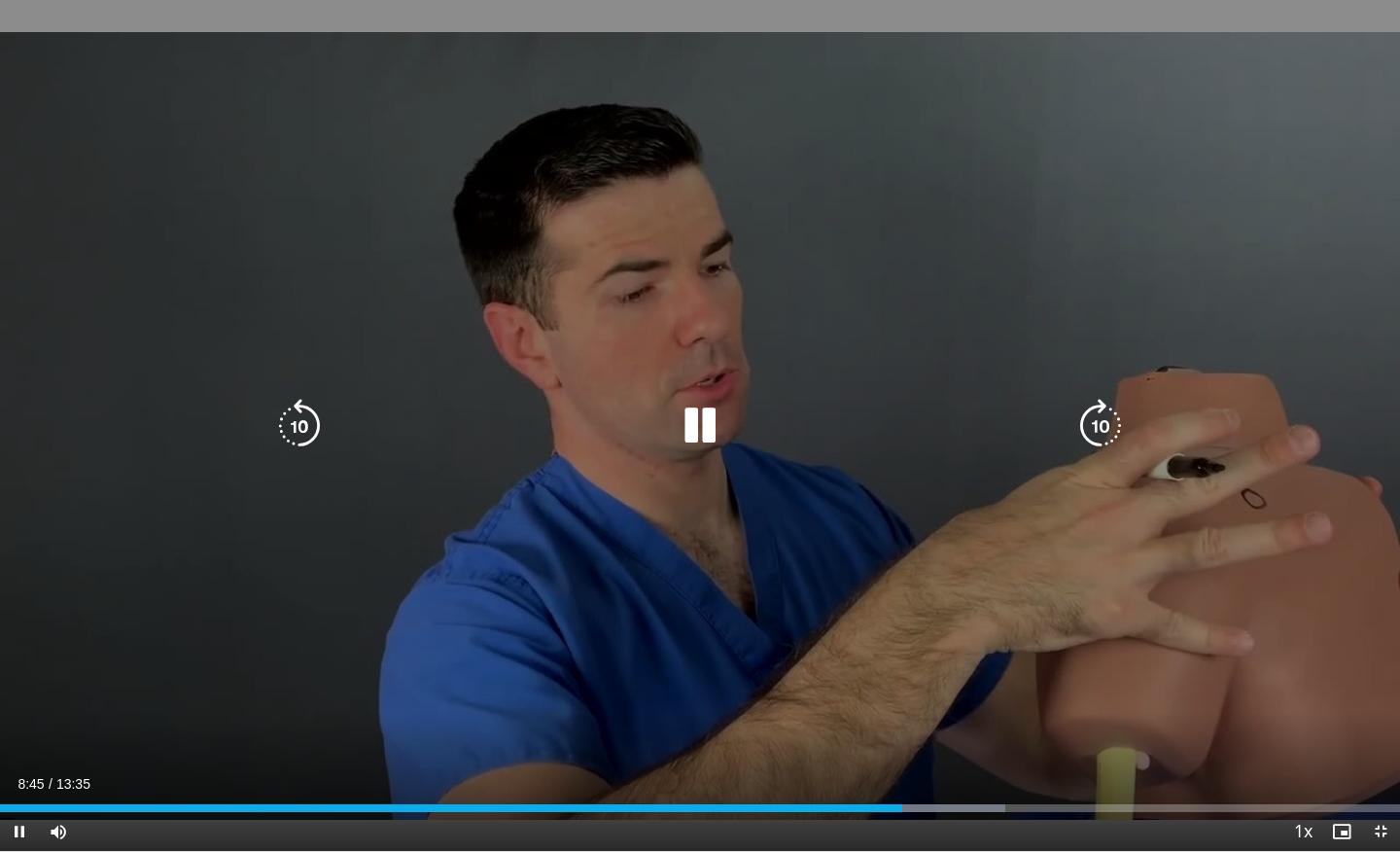 click on "10 seconds
Tap to unmute" at bounding box center (700, 425) 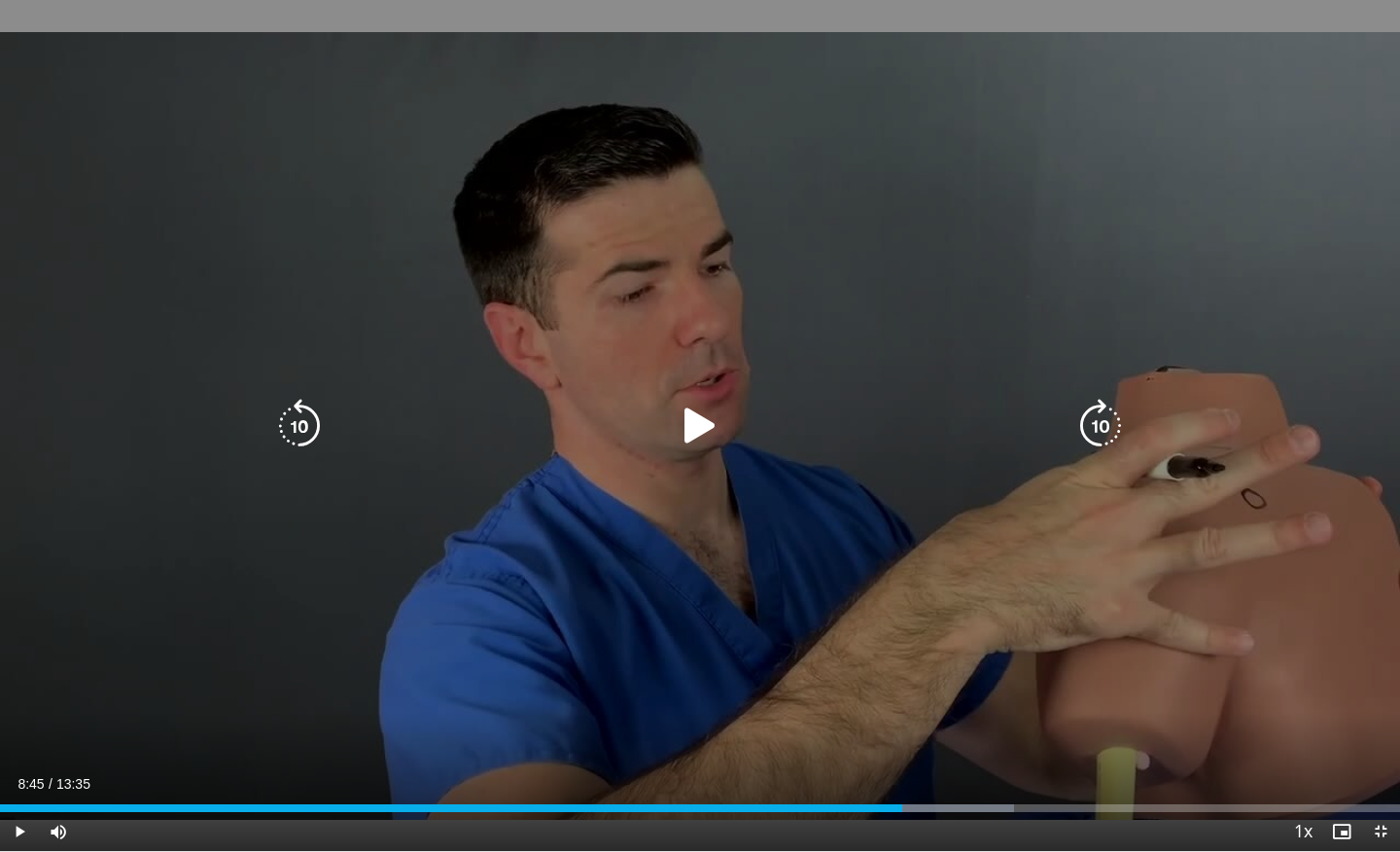 click at bounding box center [700, 426] 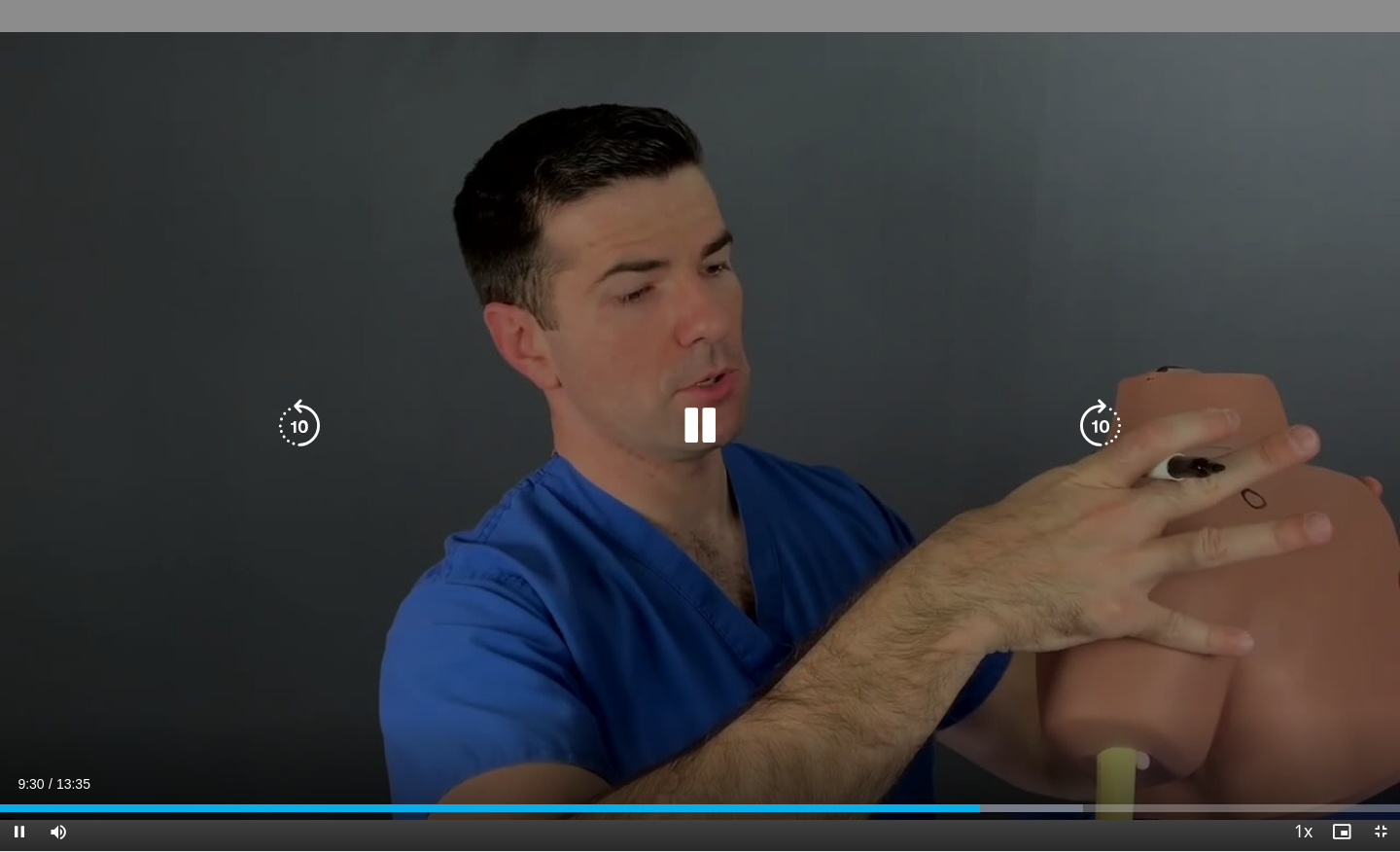 click at bounding box center [700, 426] 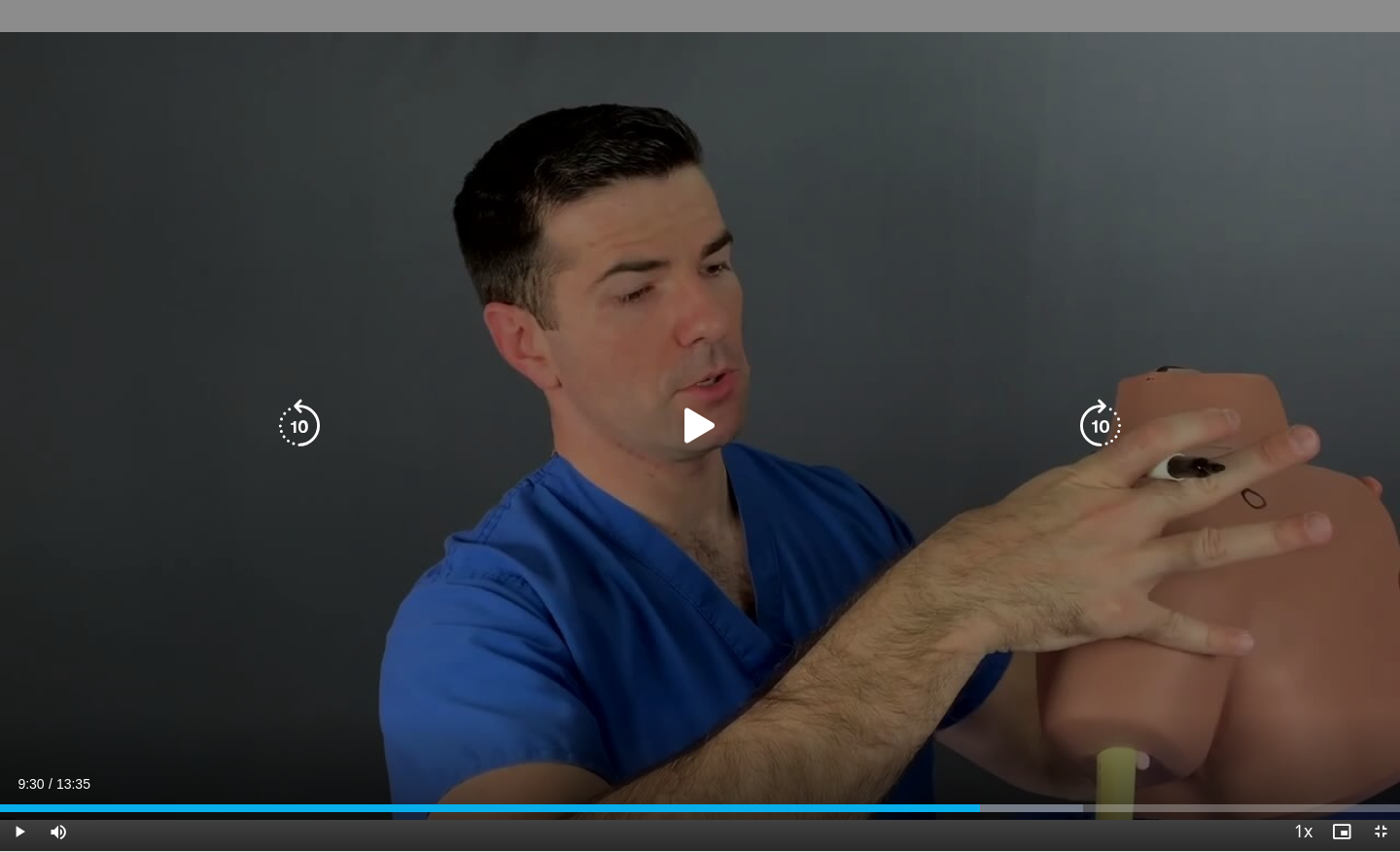 click at bounding box center (700, 426) 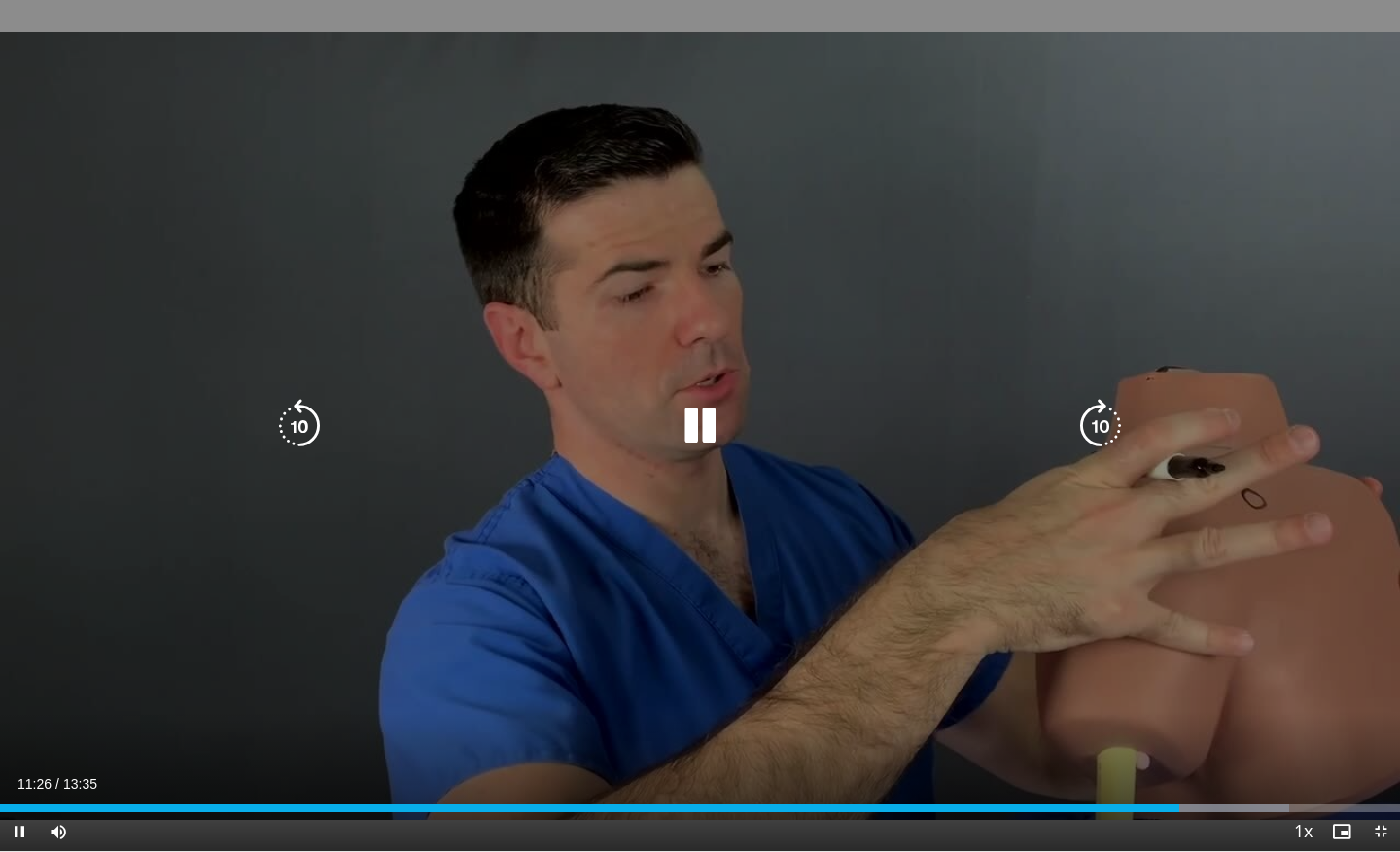 click at bounding box center (700, 426) 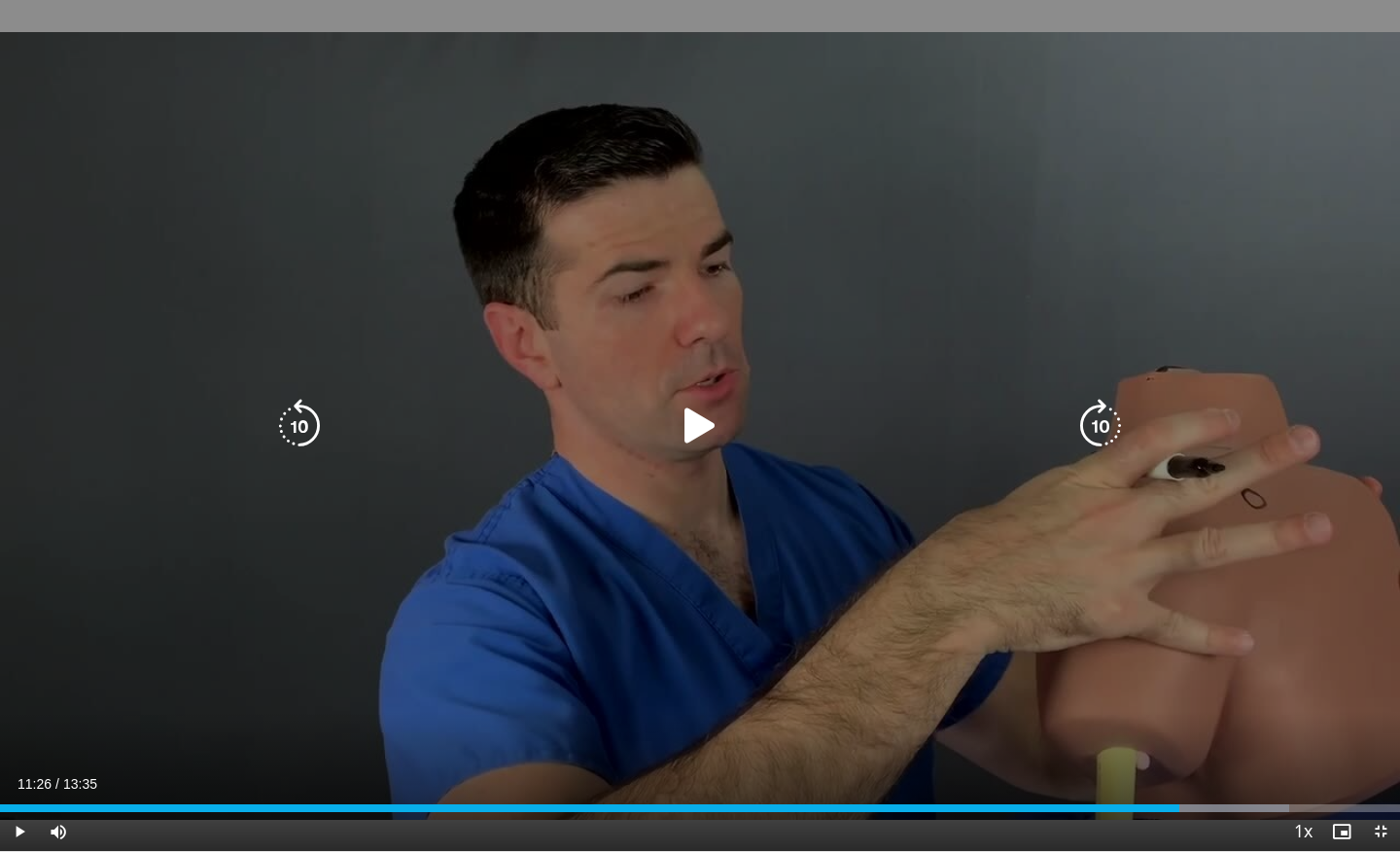 click at bounding box center (700, 426) 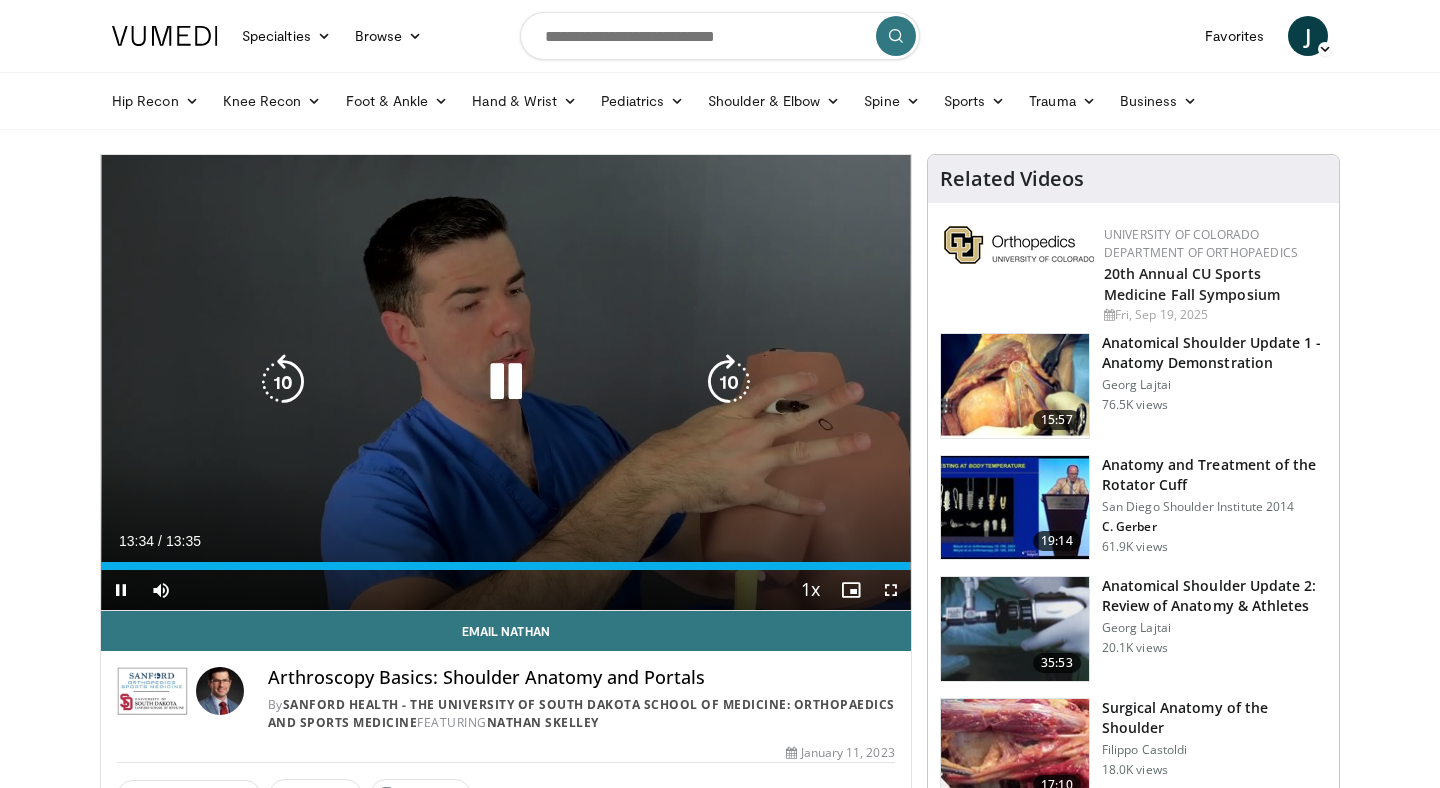 click at bounding box center (506, 382) 